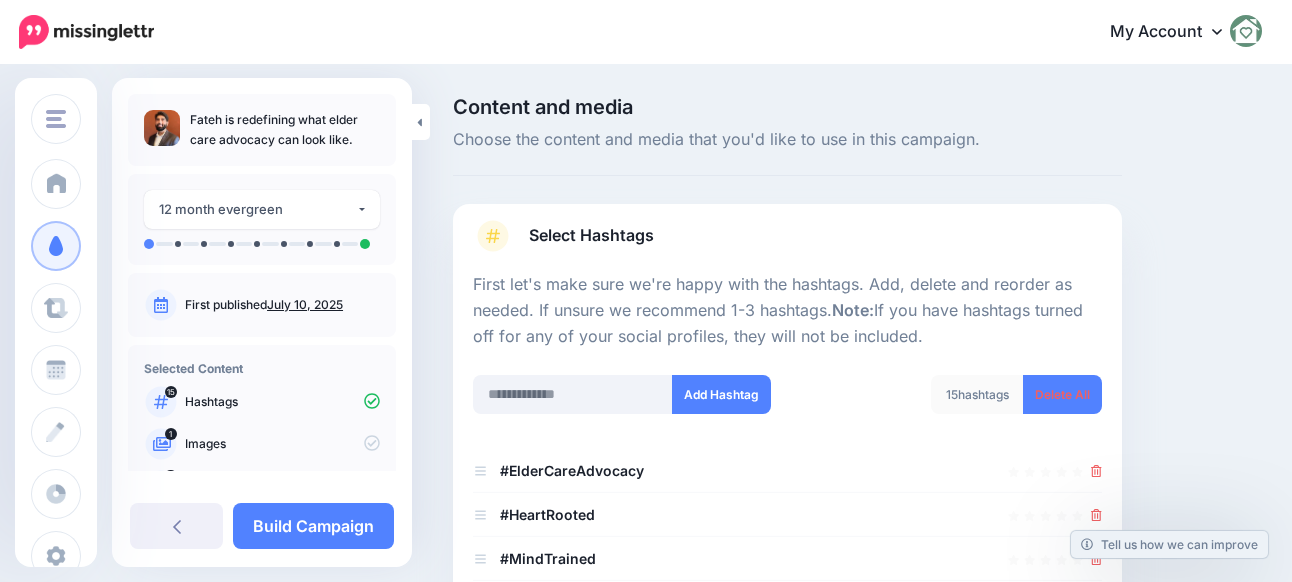 scroll, scrollTop: 0, scrollLeft: 0, axis: both 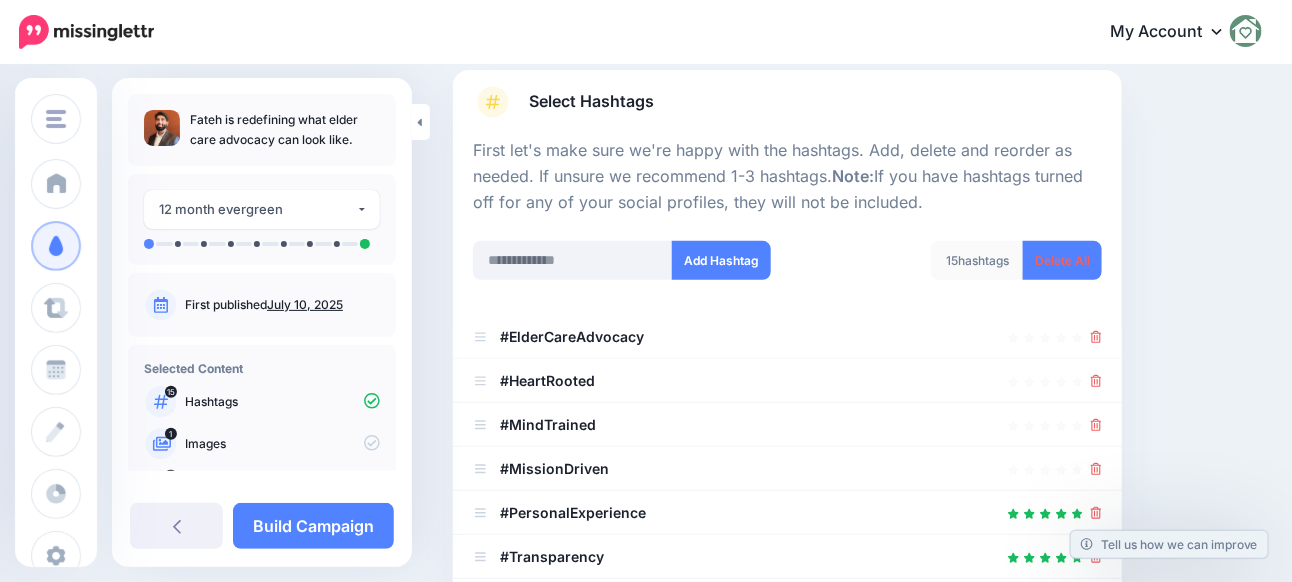 drag, startPoint x: 1302, startPoint y: 175, endPoint x: 987, endPoint y: 254, distance: 324.75528 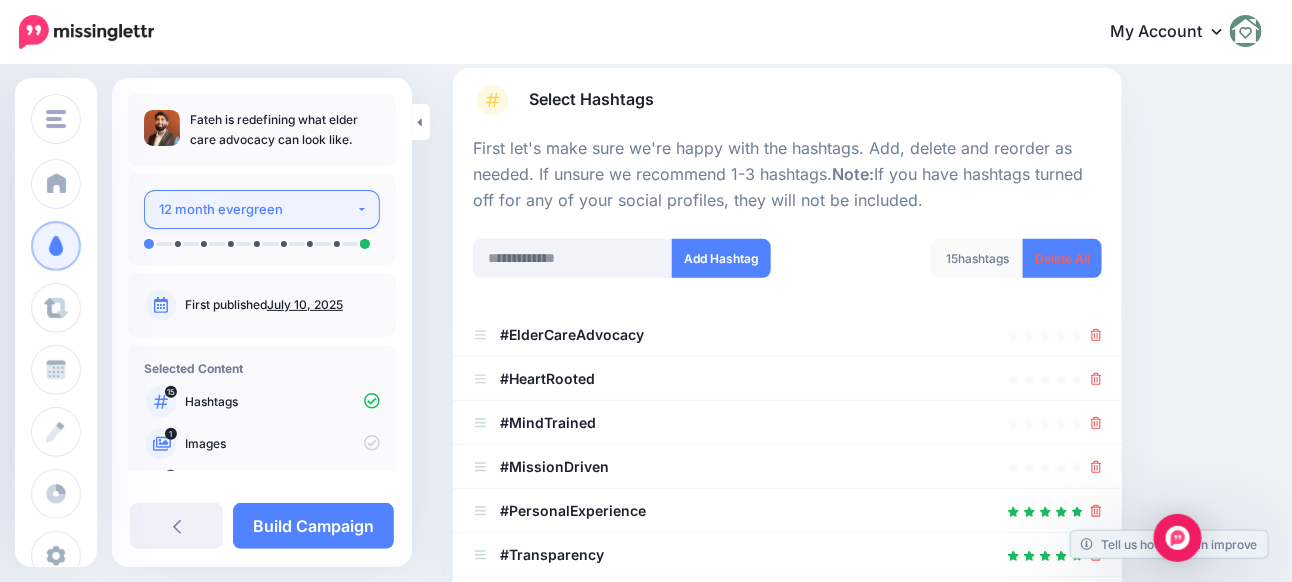 drag, startPoint x: 355, startPoint y: 217, endPoint x: 387, endPoint y: 244, distance: 41.868843 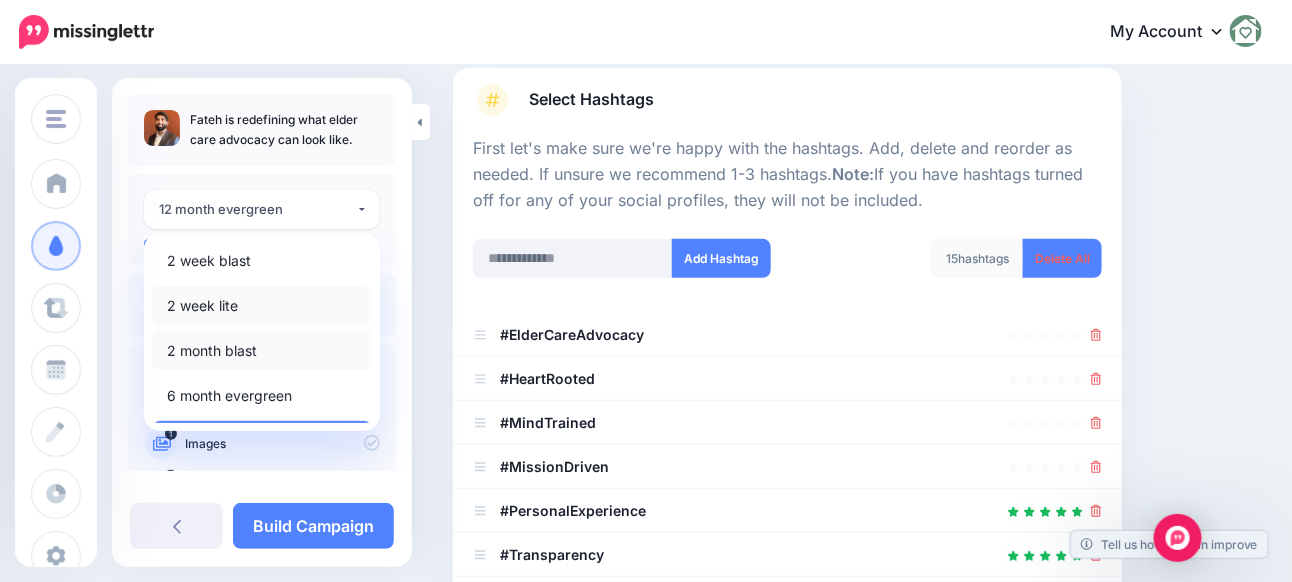 drag, startPoint x: 352, startPoint y: 304, endPoint x: 348, endPoint y: 351, distance: 47.169907 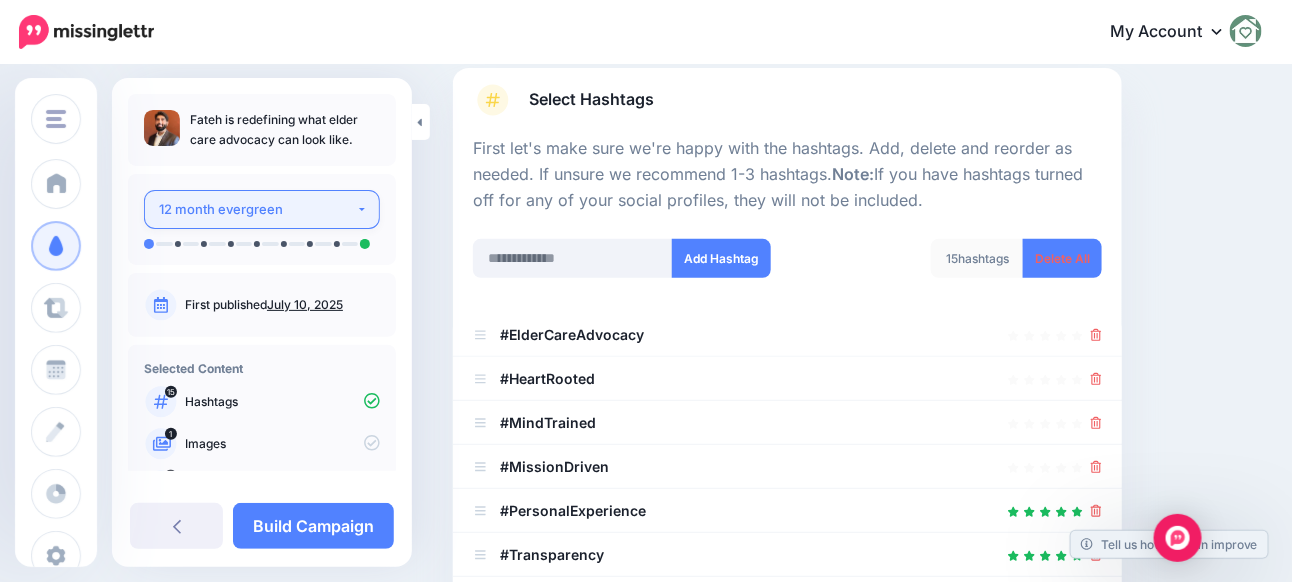 click on "12 month evergreen" at bounding box center [262, 209] 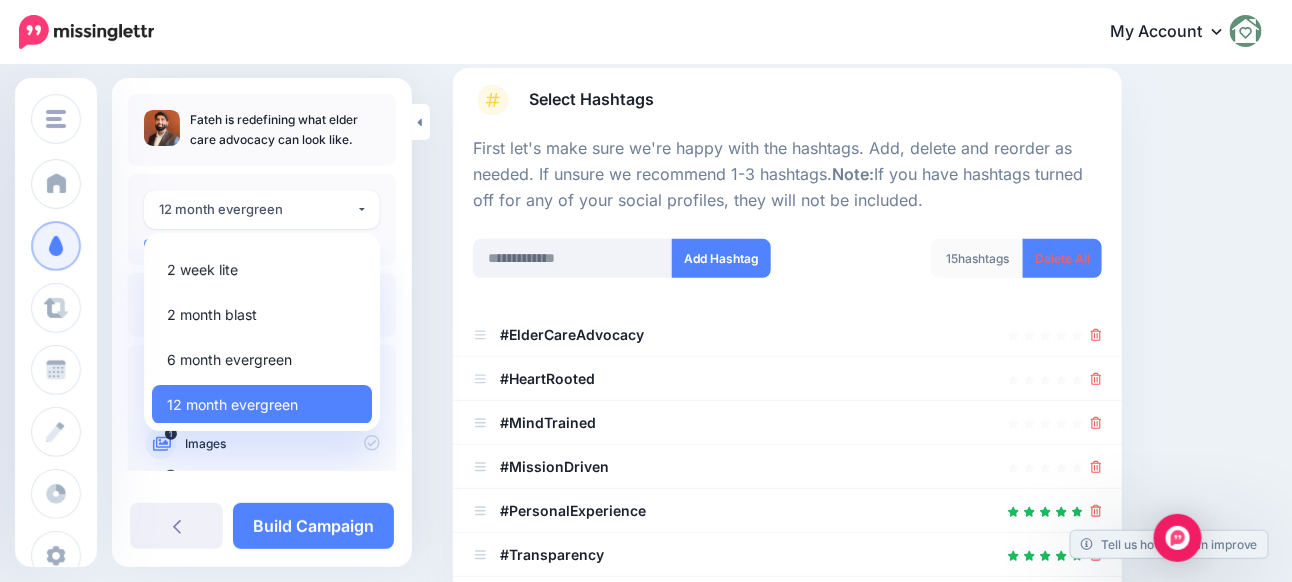 scroll, scrollTop: 0, scrollLeft: 0, axis: both 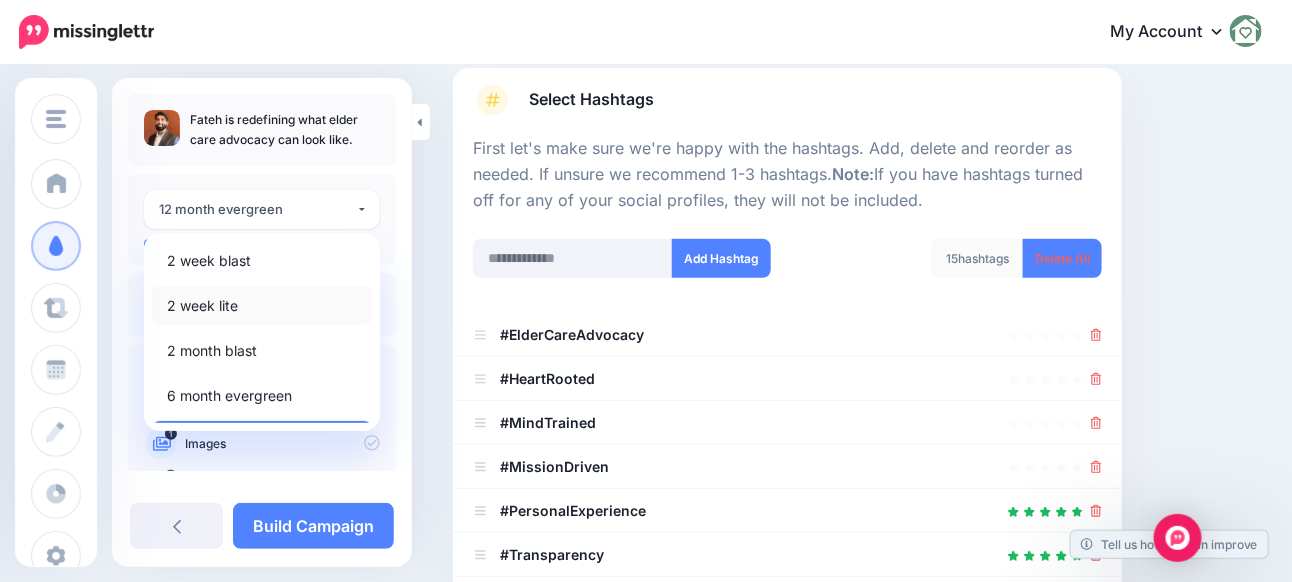 click on "2 week lite" at bounding box center [202, 306] 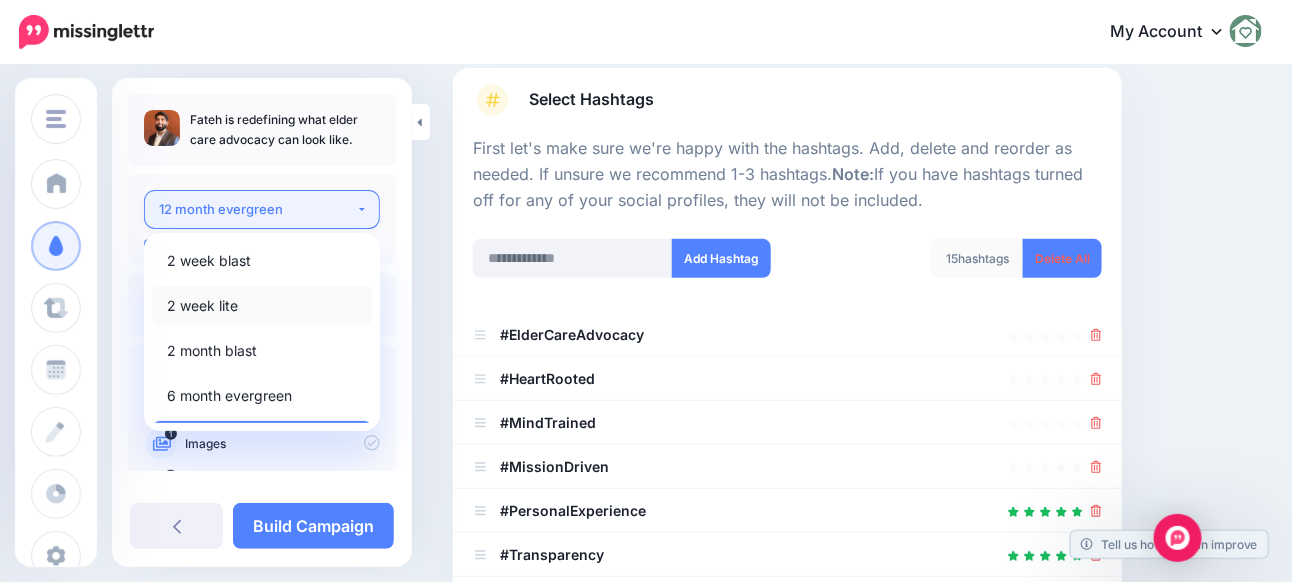 select on "******" 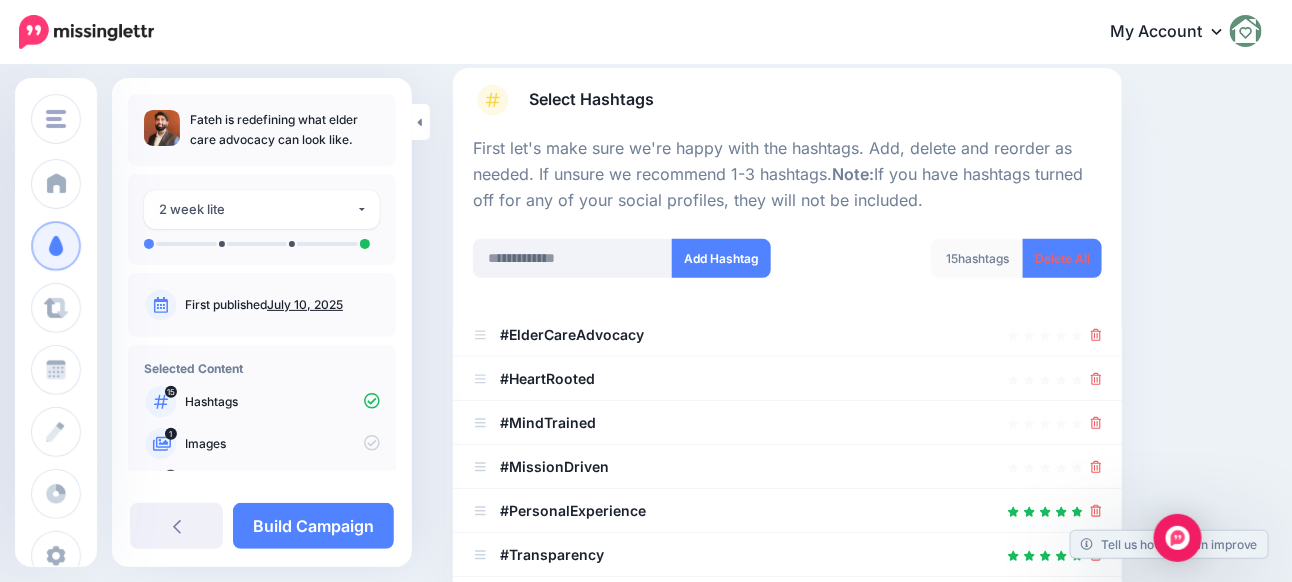 scroll, scrollTop: 325, scrollLeft: 0, axis: vertical 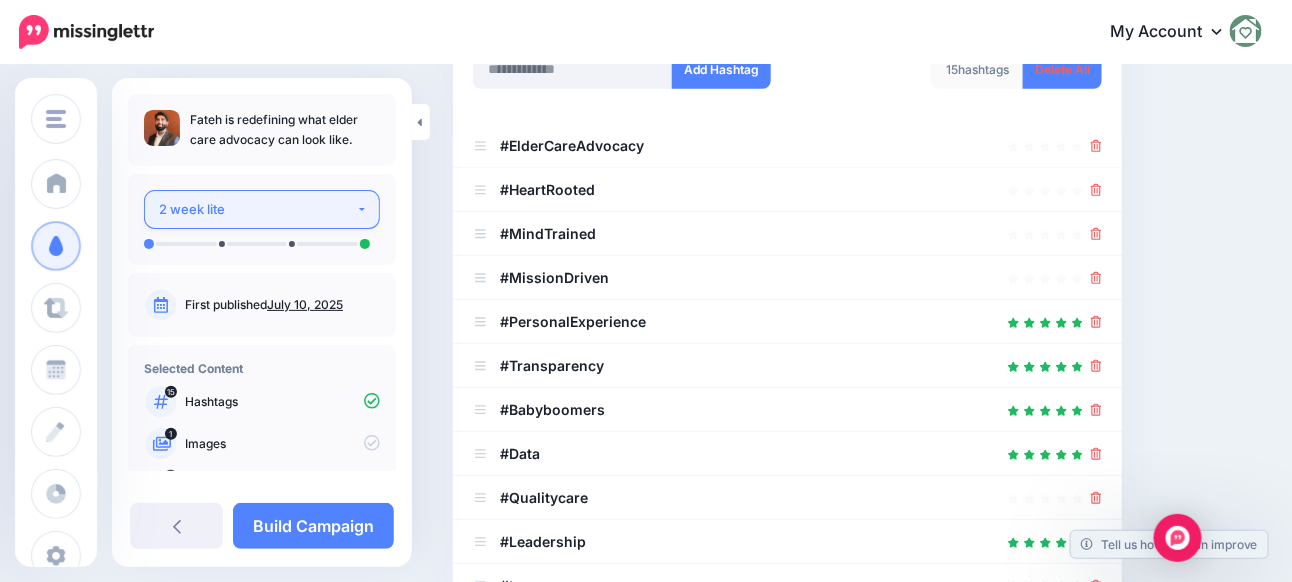 click on "2 week lite" at bounding box center (262, 209) 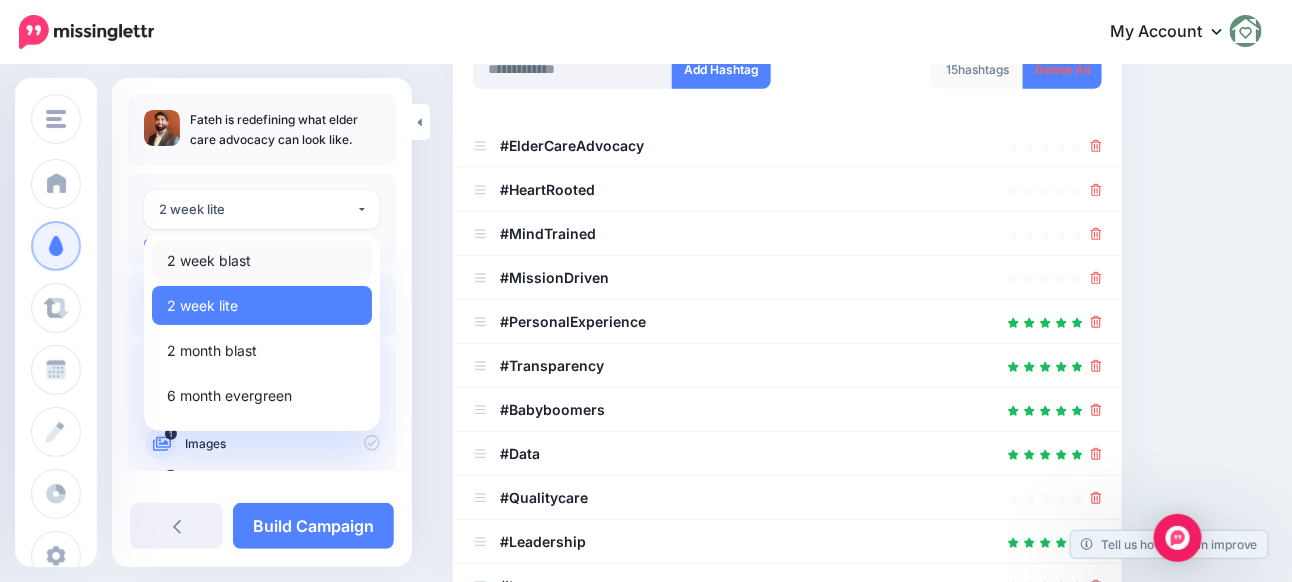 click on "2 week blast" at bounding box center (262, 260) 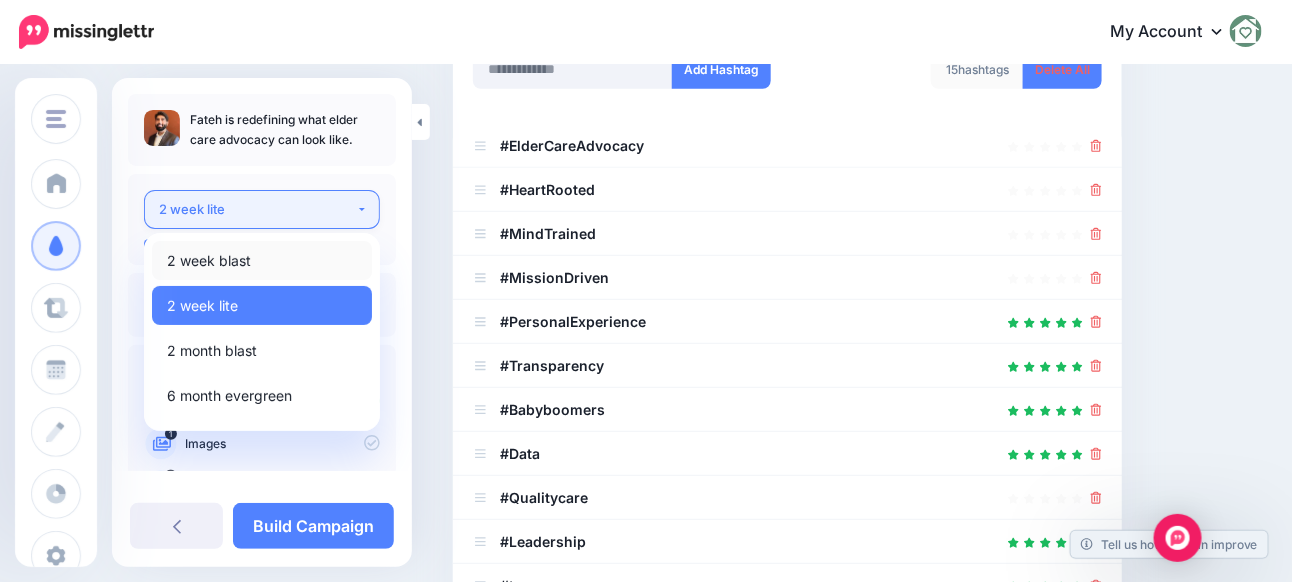 select on "******" 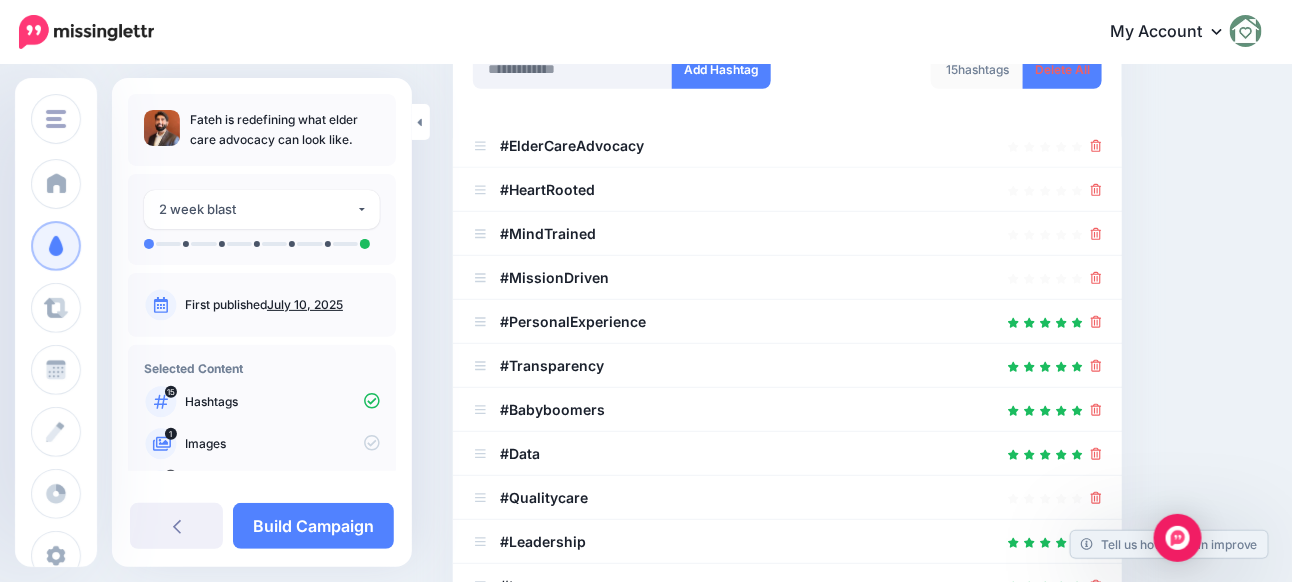 scroll, scrollTop: 515, scrollLeft: 0, axis: vertical 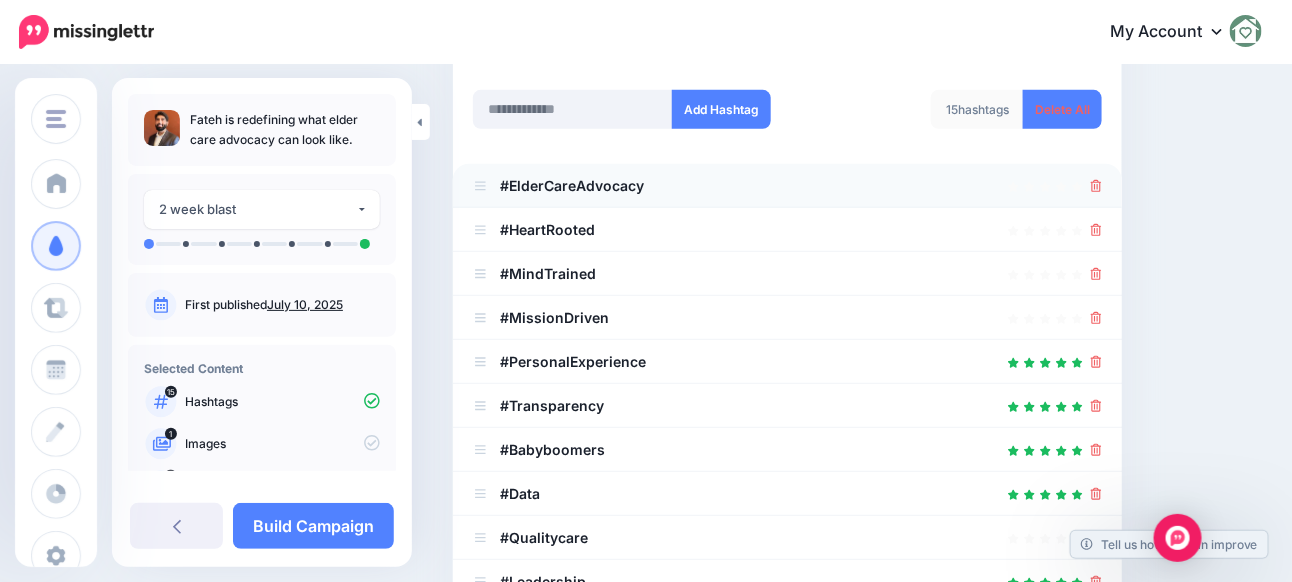 click at bounding box center (787, 186) 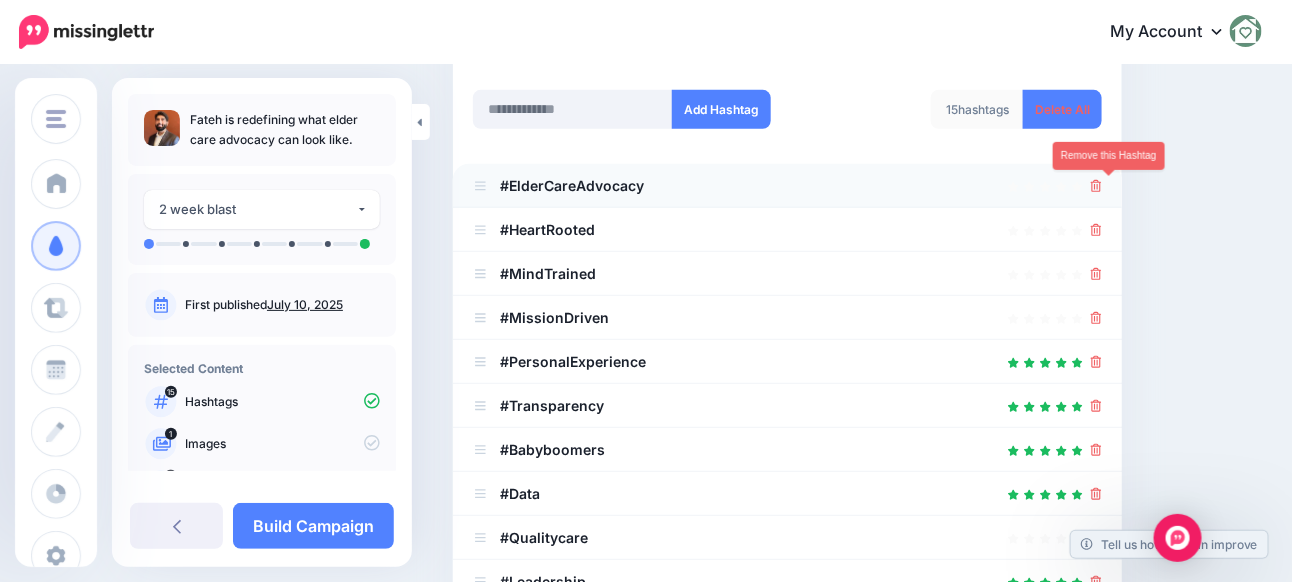 click 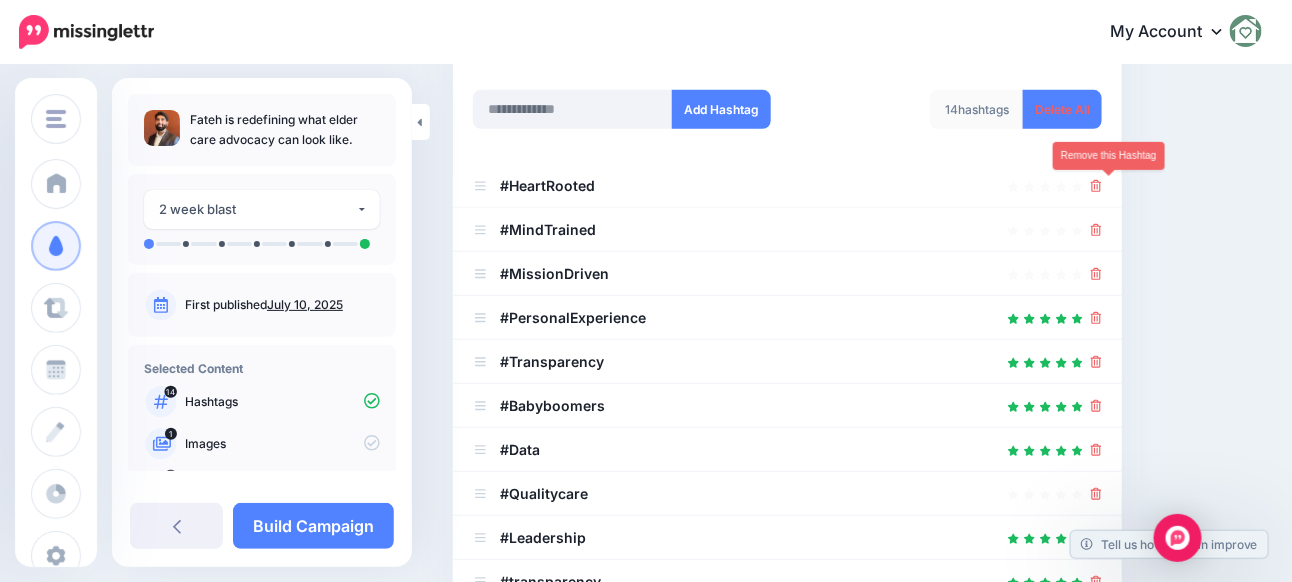 click 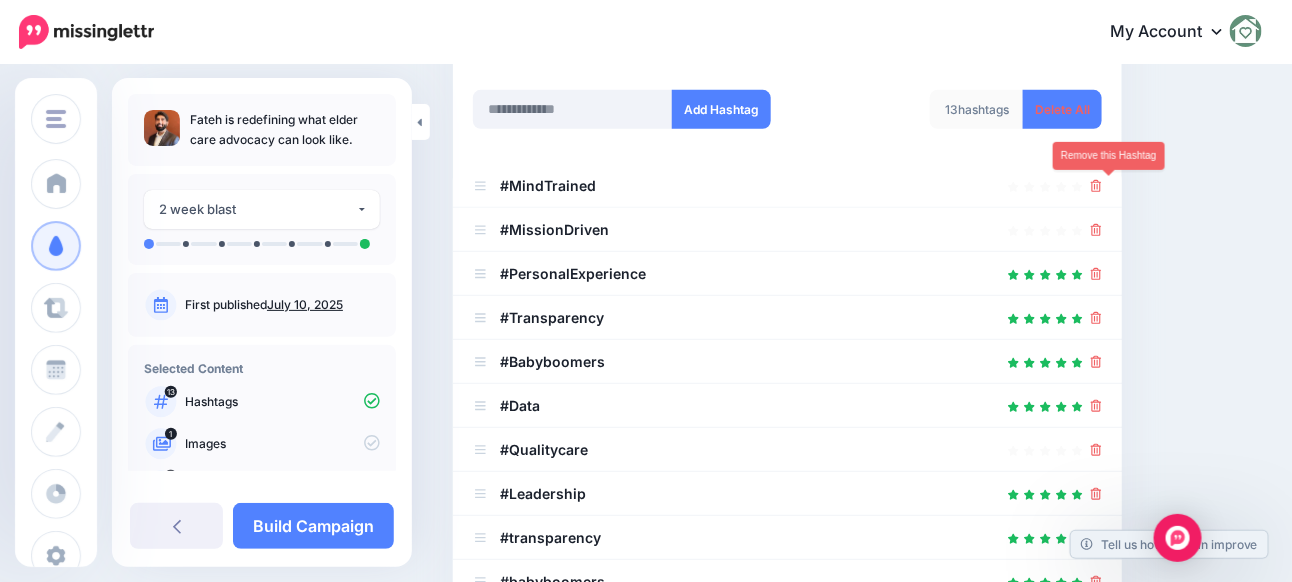 click 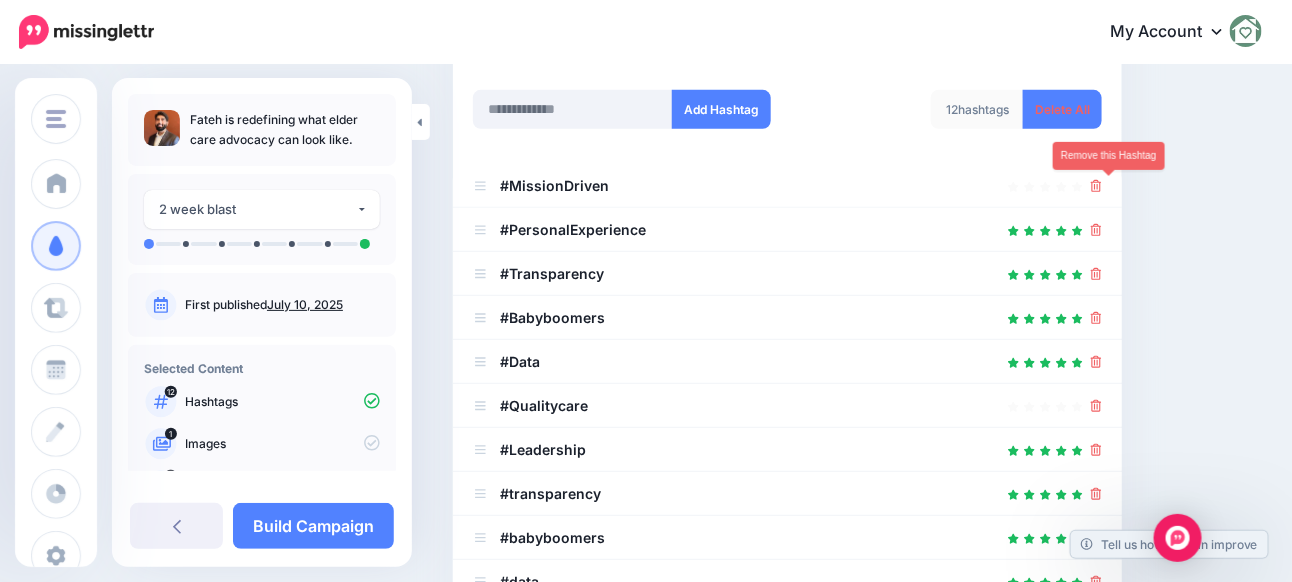 click 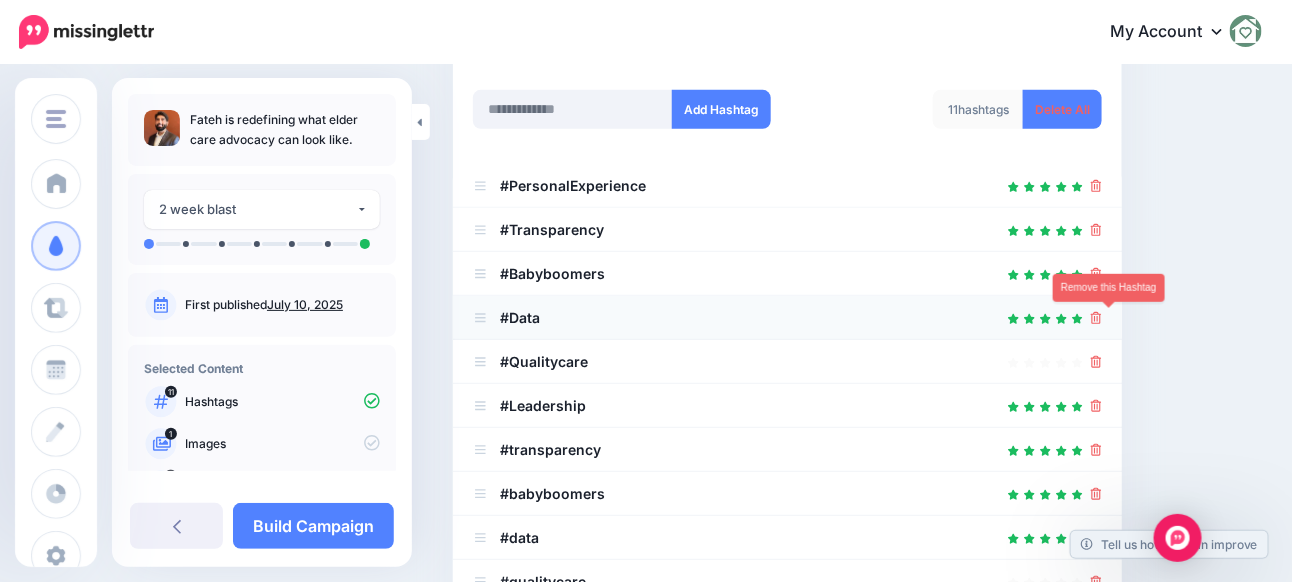 click 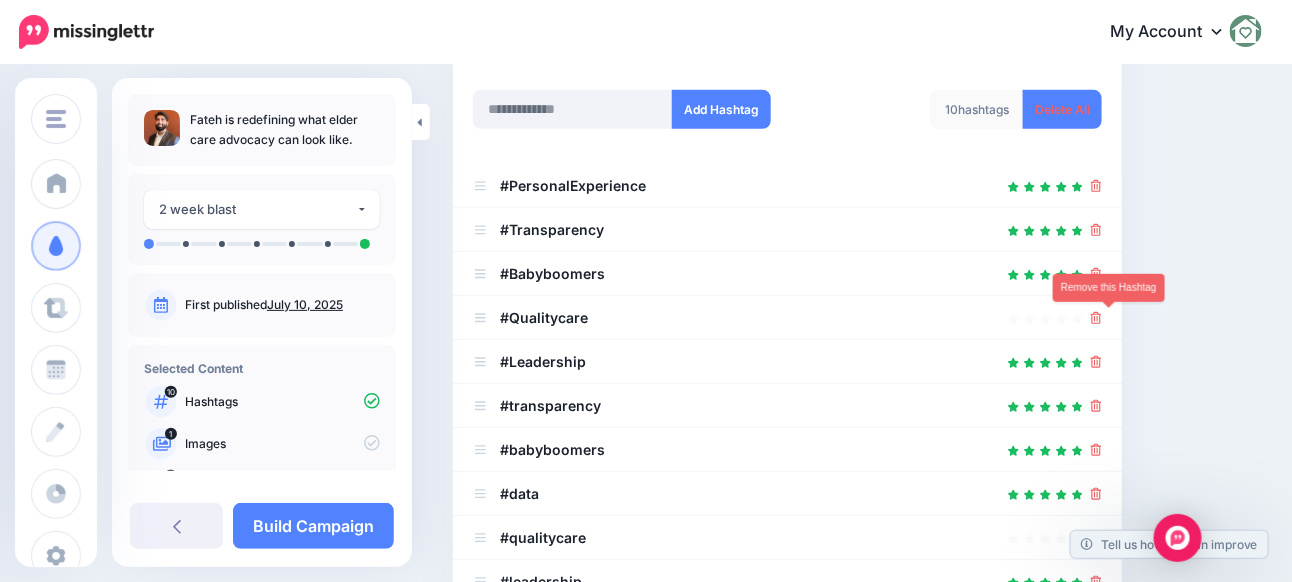 click 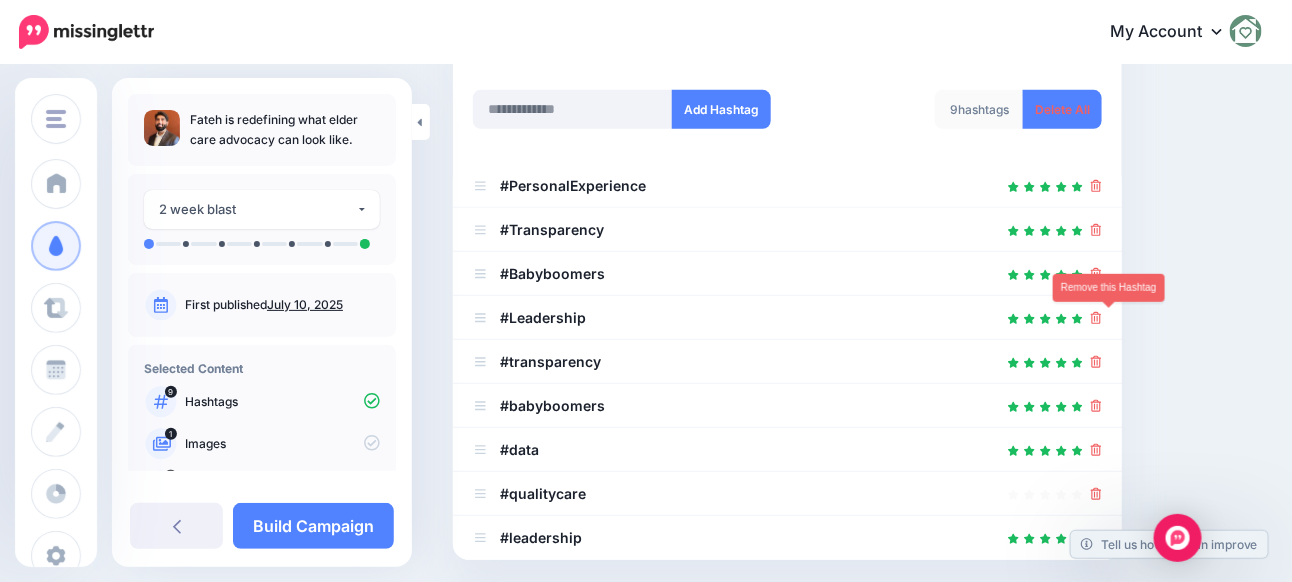 click 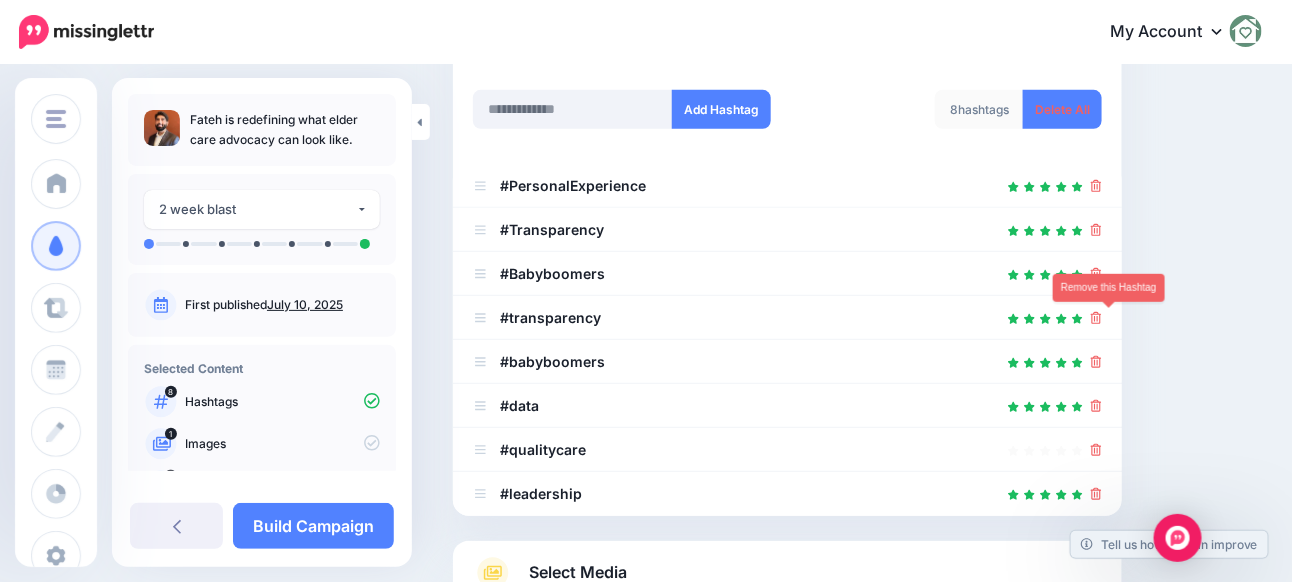 click 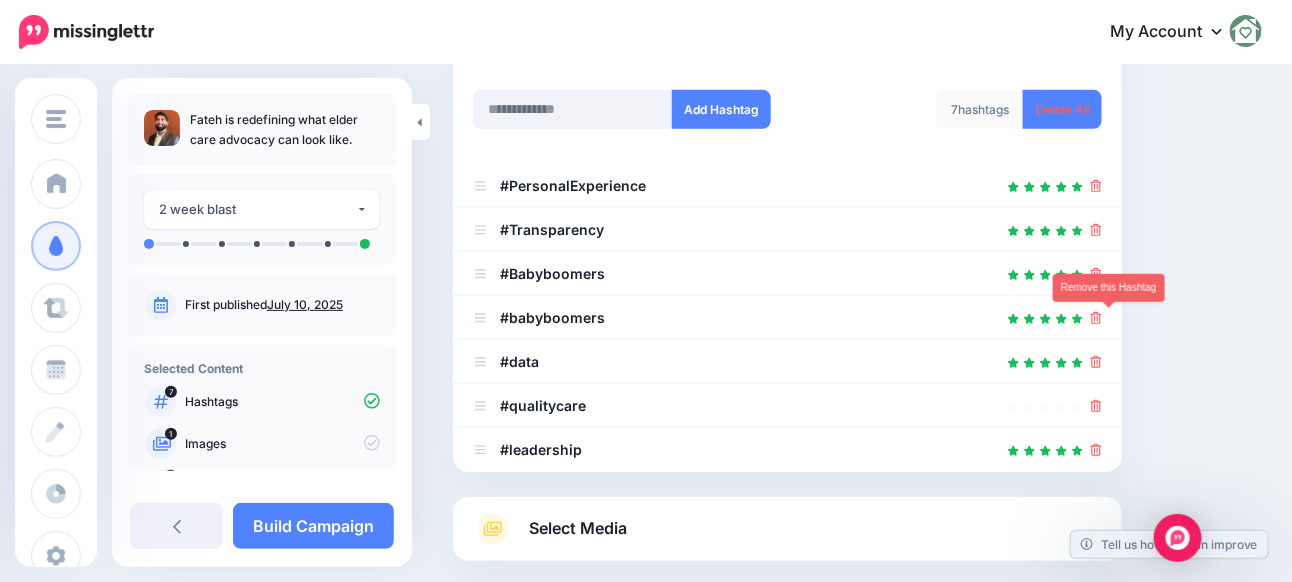 click 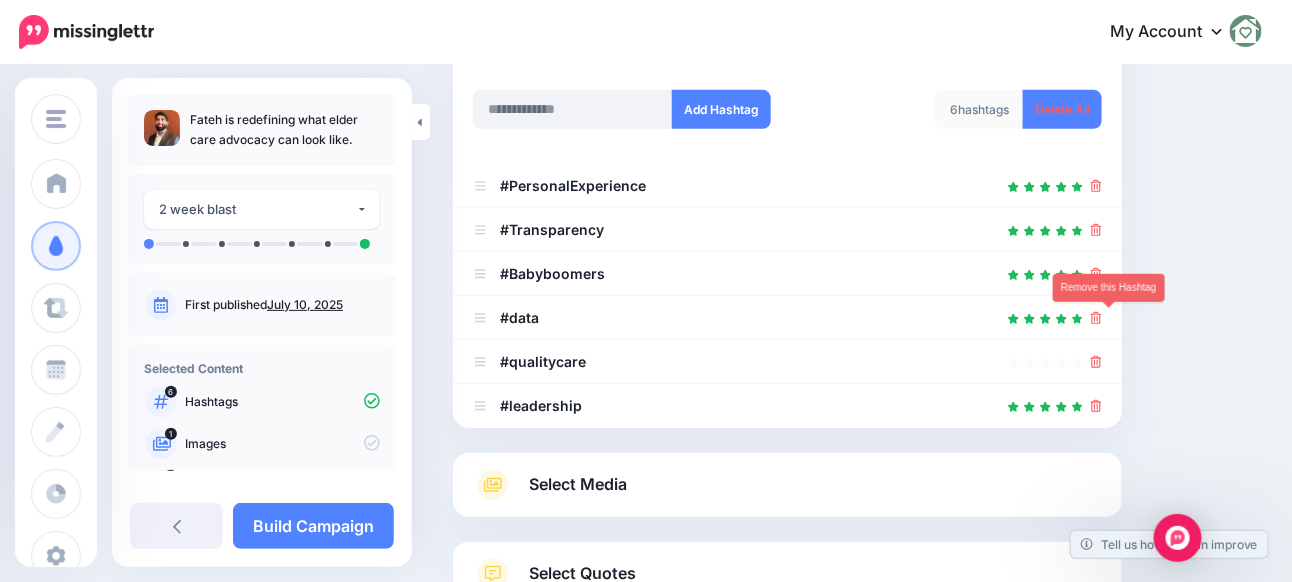 click 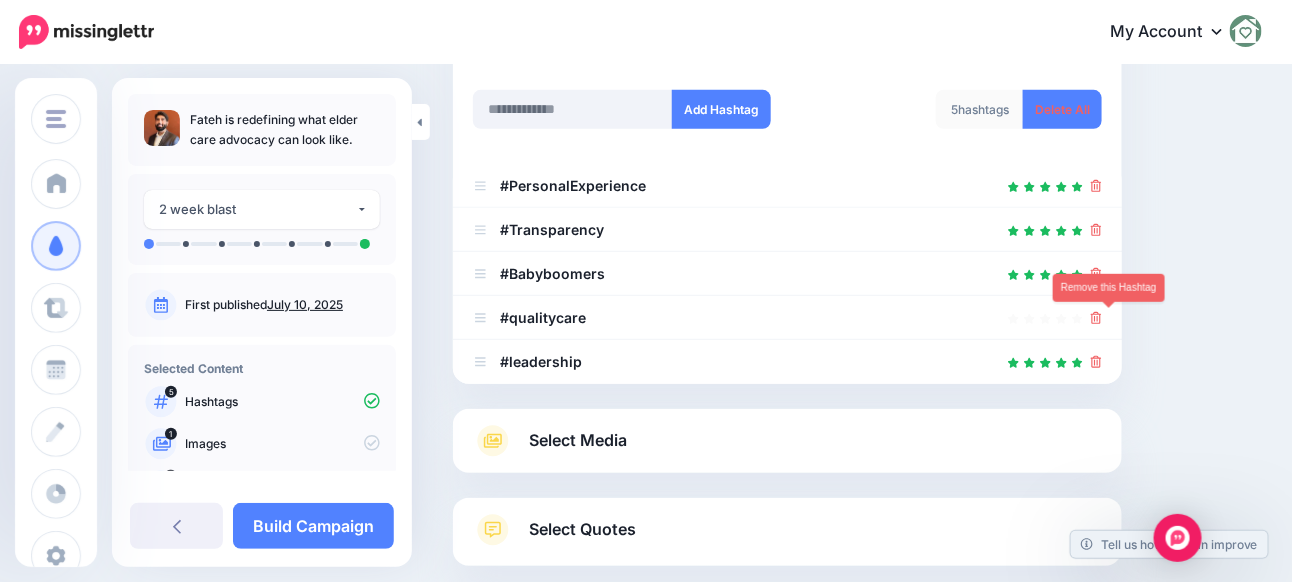 click 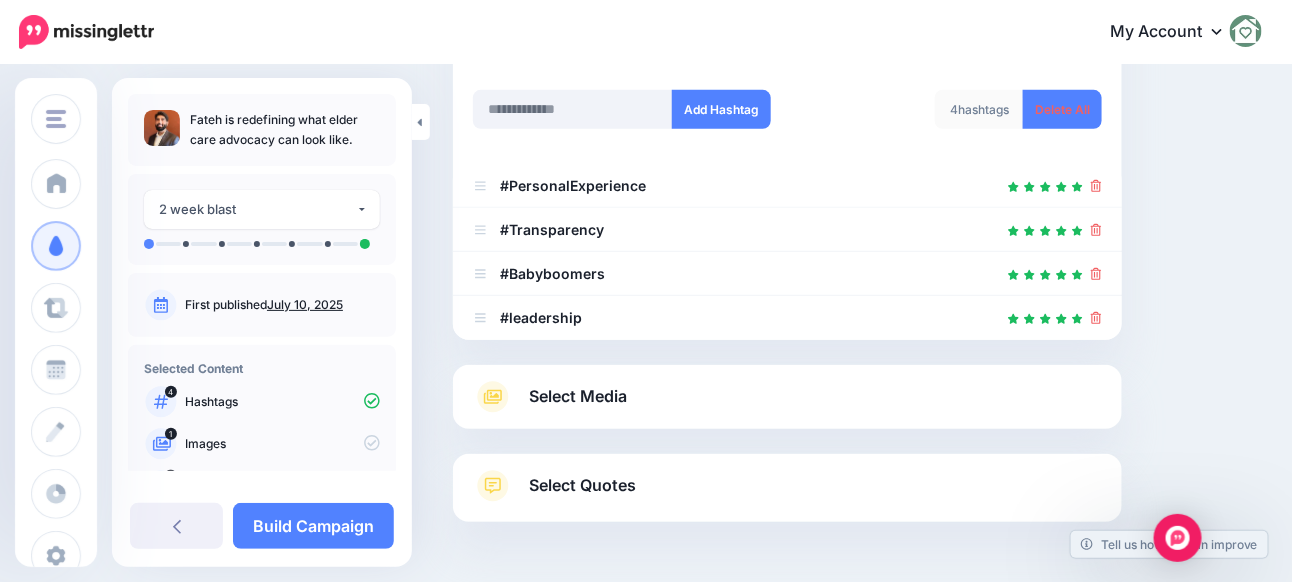 click on "Select Media
Next, let's make sure we have the best media for this campaign. Delete those you don't want or upload new ones. You can even crop, add text and stickers if needed(Not available for videos/gifs).
Add Media
What media would you like to add?
Upload" at bounding box center [787, 397] 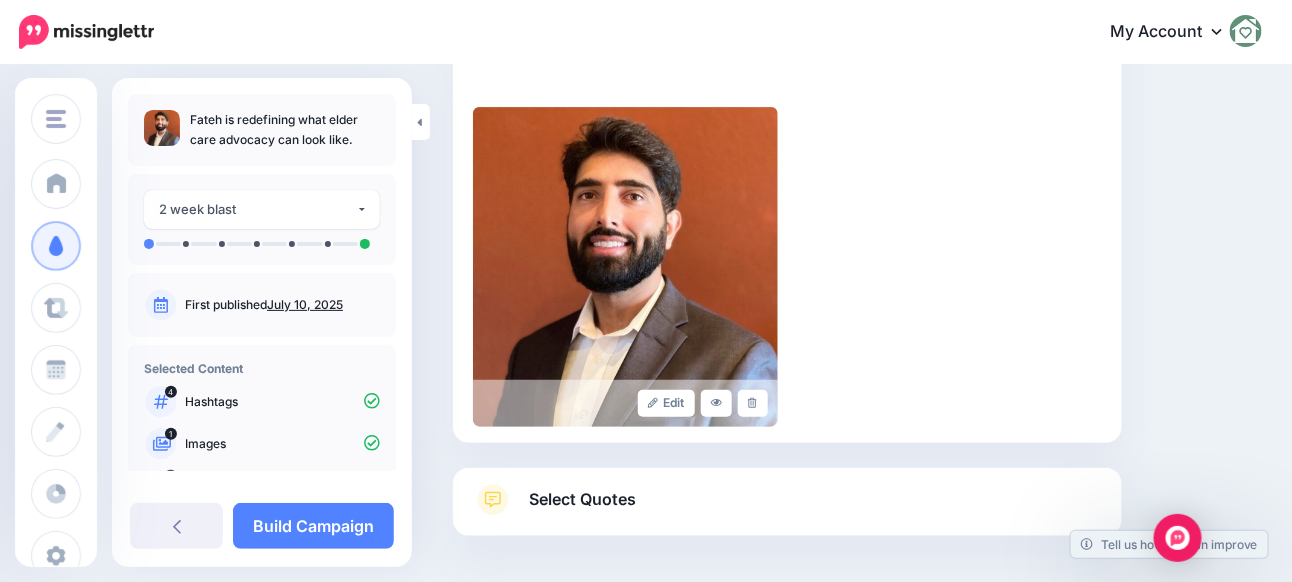 scroll, scrollTop: 551, scrollLeft: 0, axis: vertical 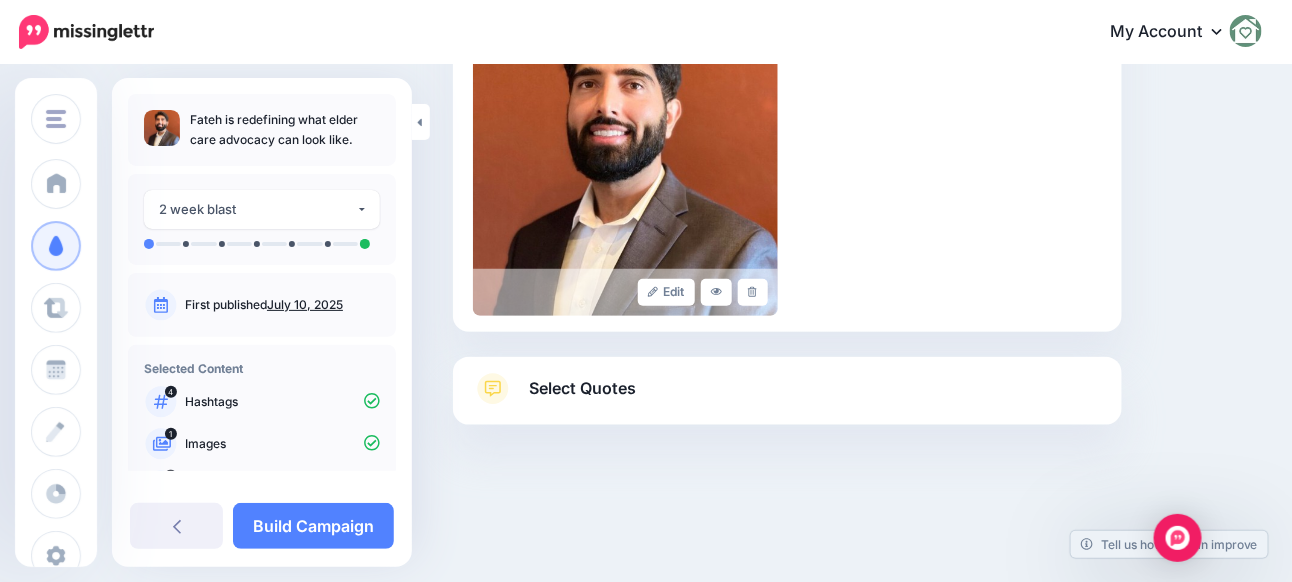 click on "Select Quotes" at bounding box center (787, 399) 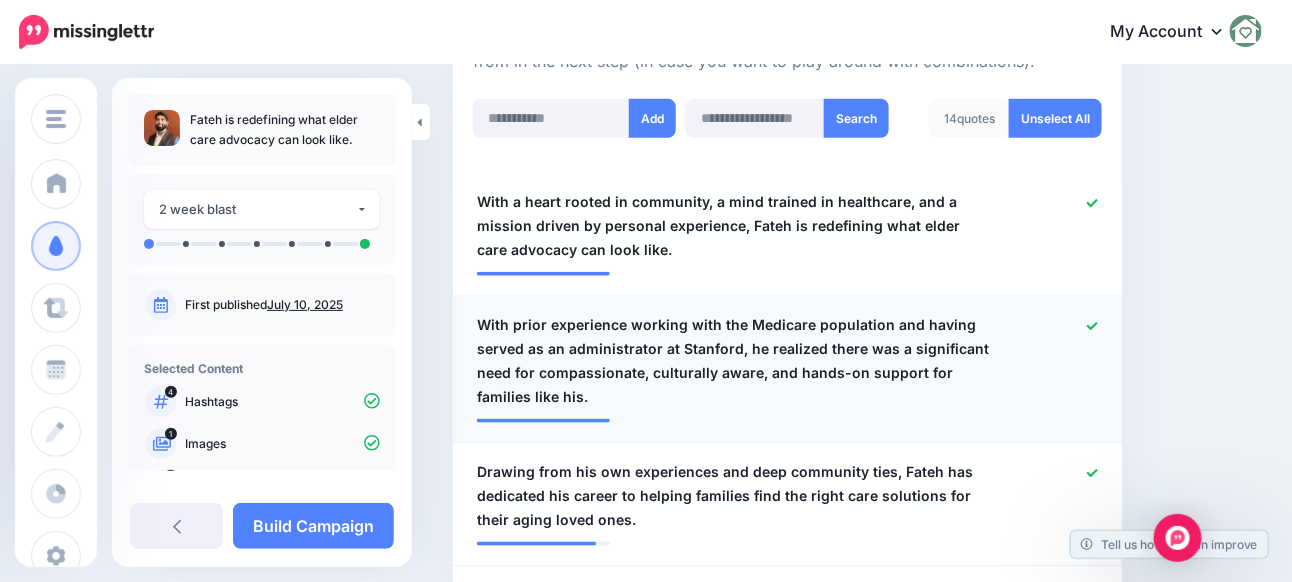 click at bounding box center [1059, 361] 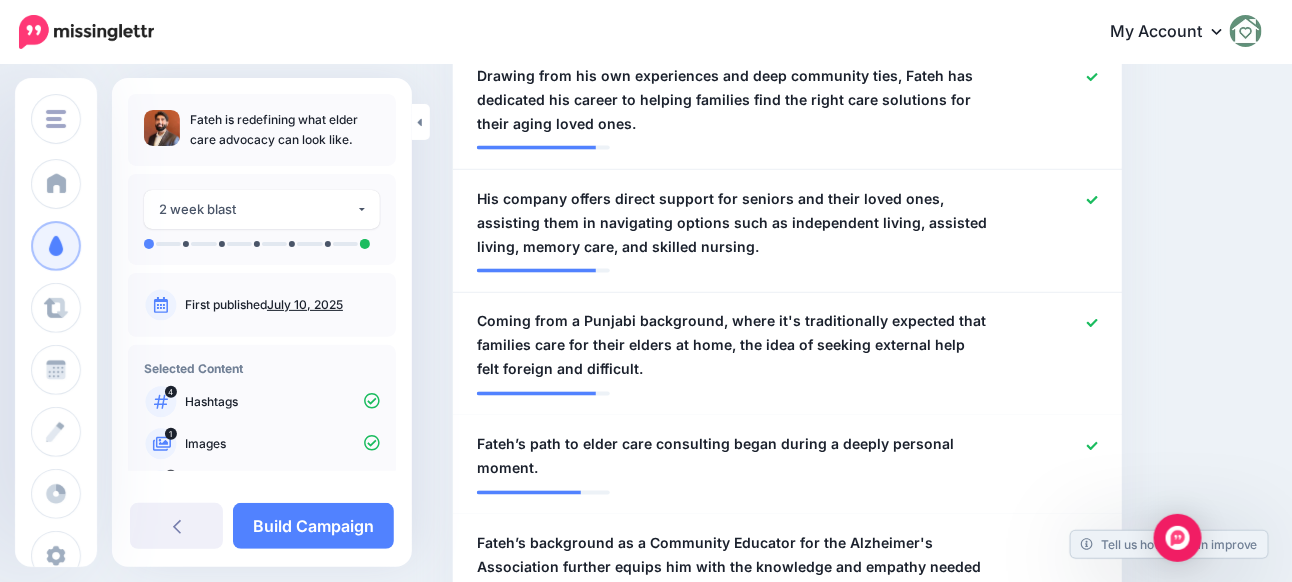 scroll, scrollTop: 978, scrollLeft: 0, axis: vertical 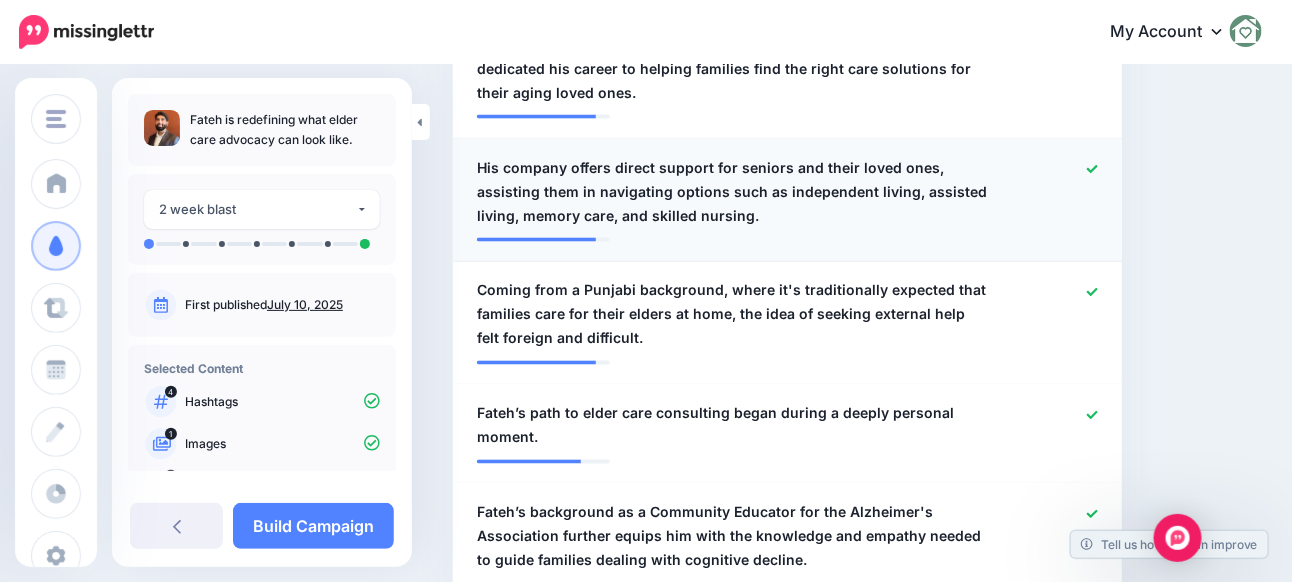 click 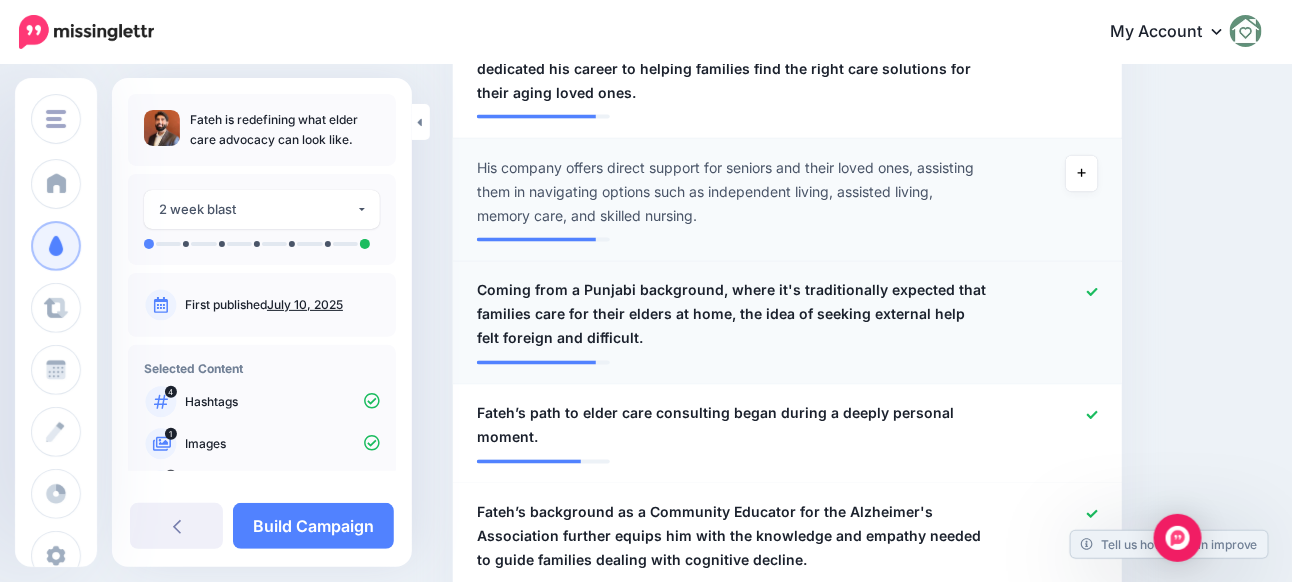 click 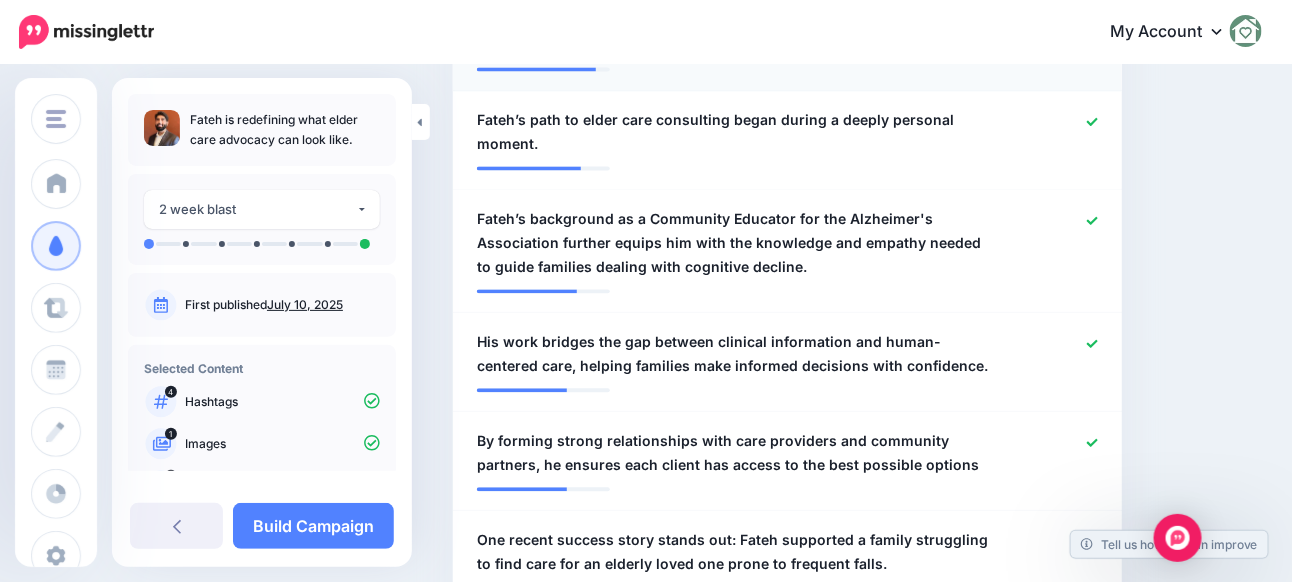 scroll, scrollTop: 1277, scrollLeft: 0, axis: vertical 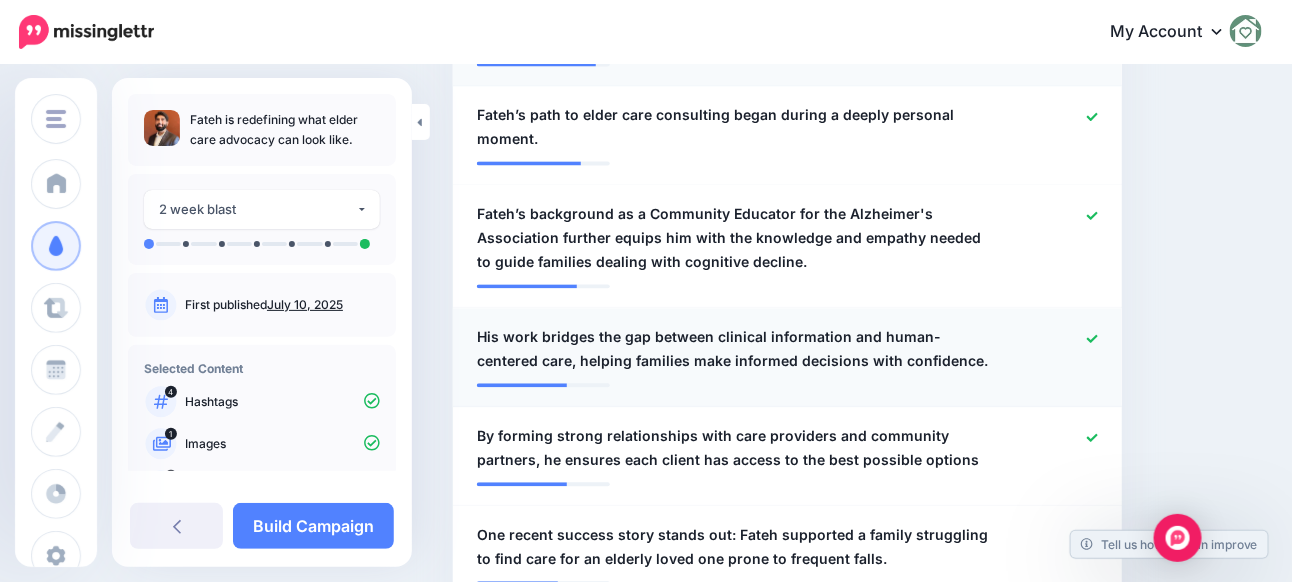 click 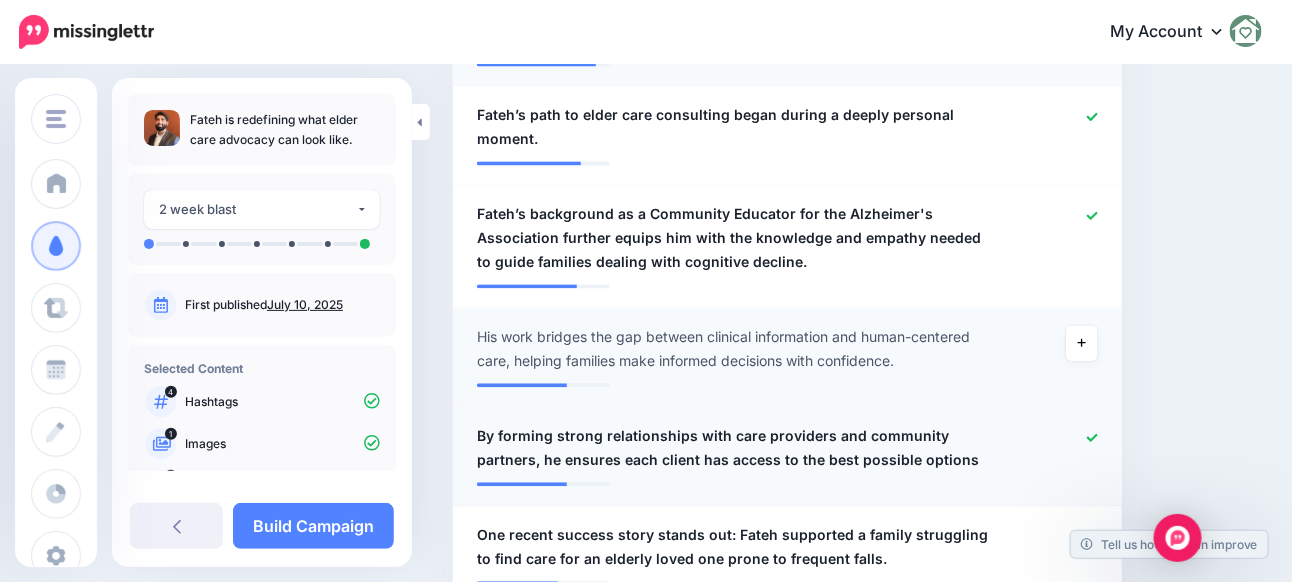 click 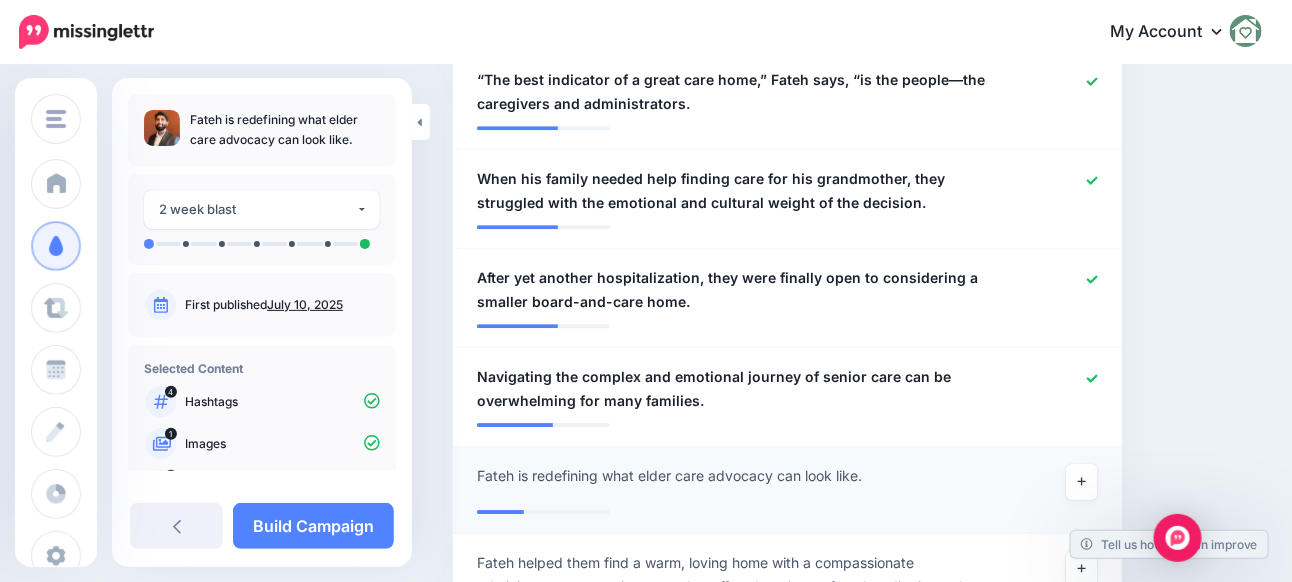 scroll, scrollTop: 1867, scrollLeft: 0, axis: vertical 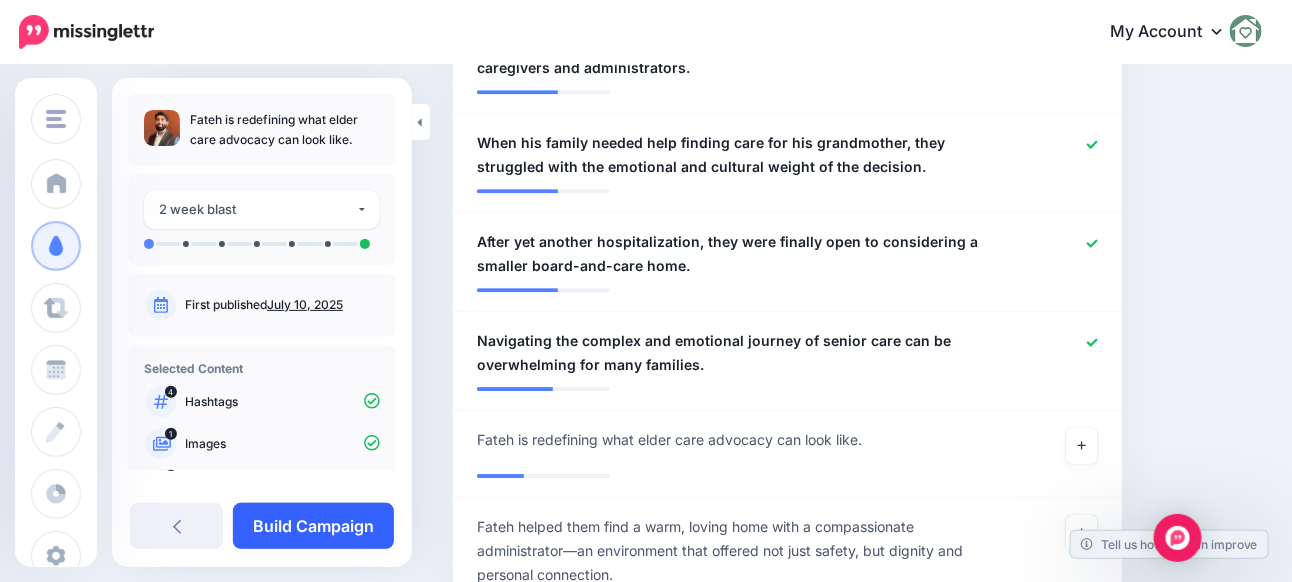 click on "Build Campaign" at bounding box center [313, 526] 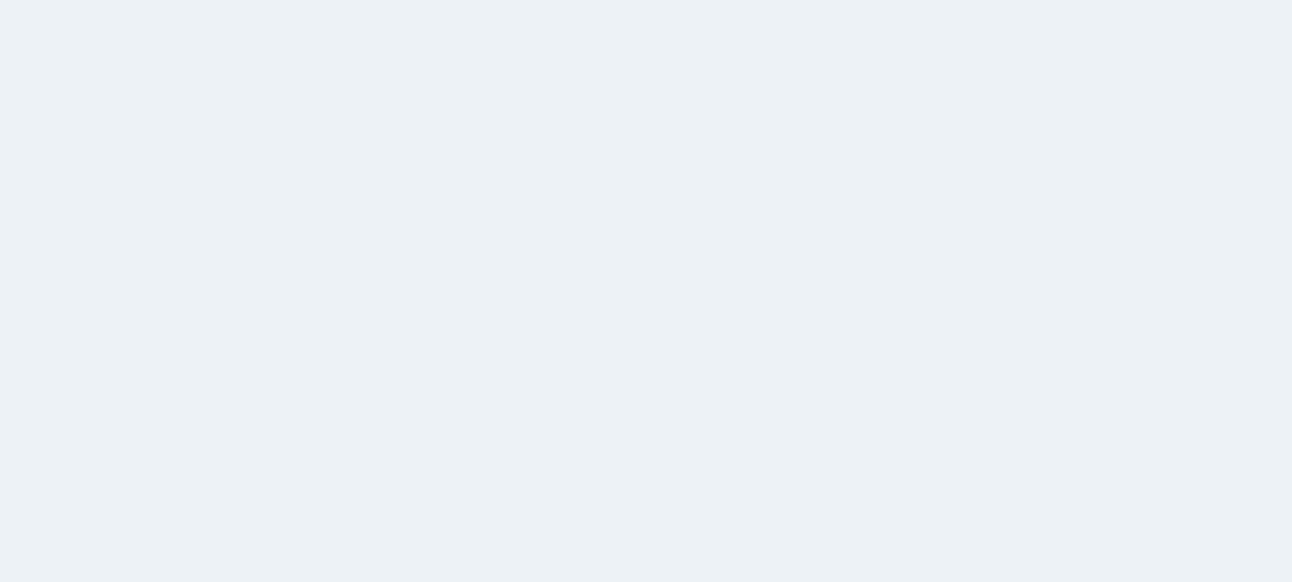scroll, scrollTop: 0, scrollLeft: 0, axis: both 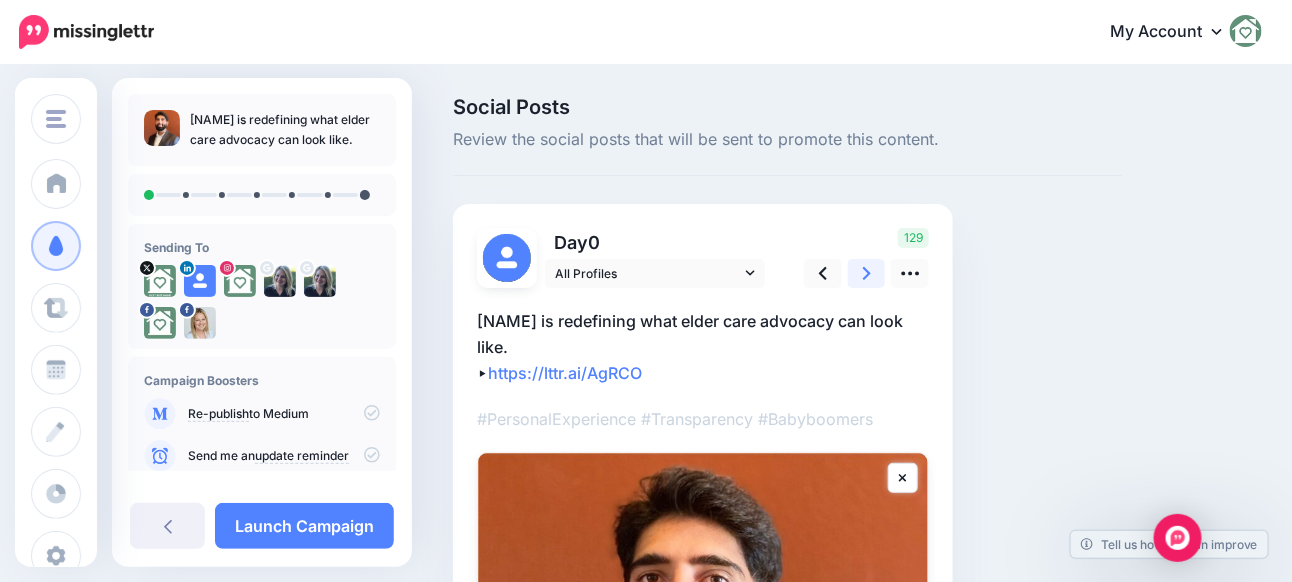click 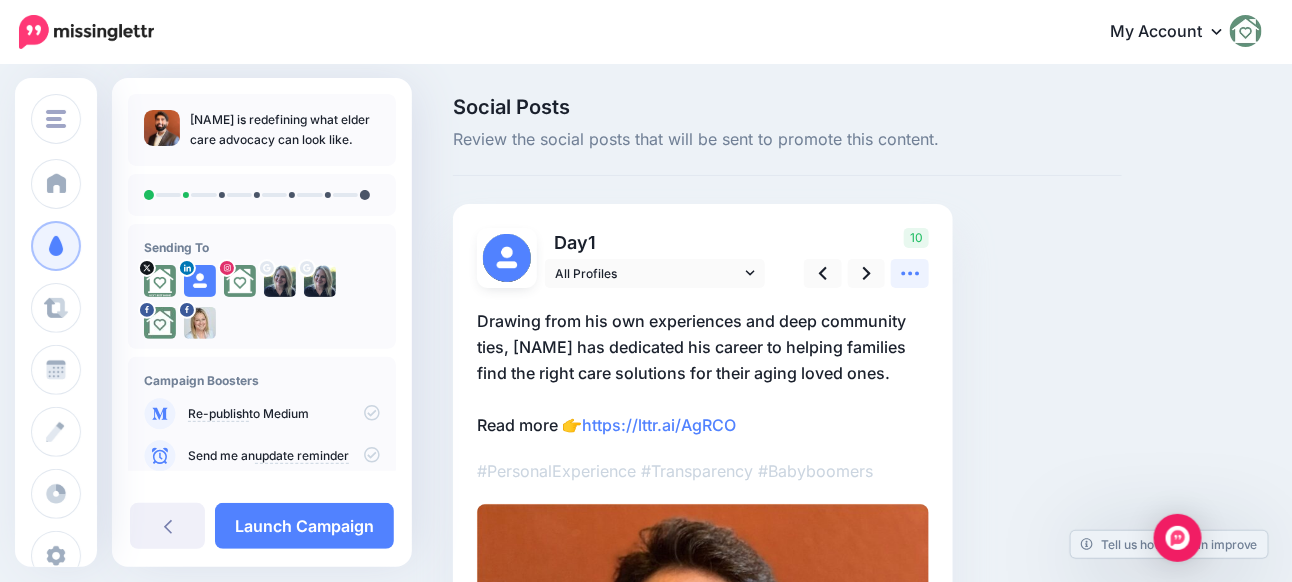 click 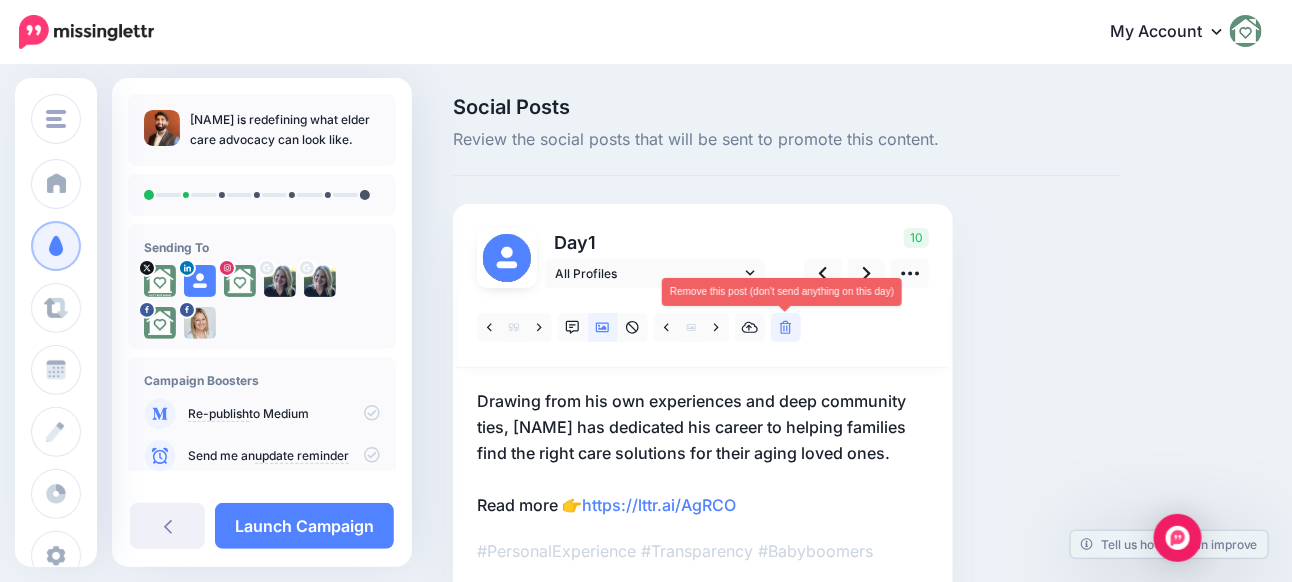 click 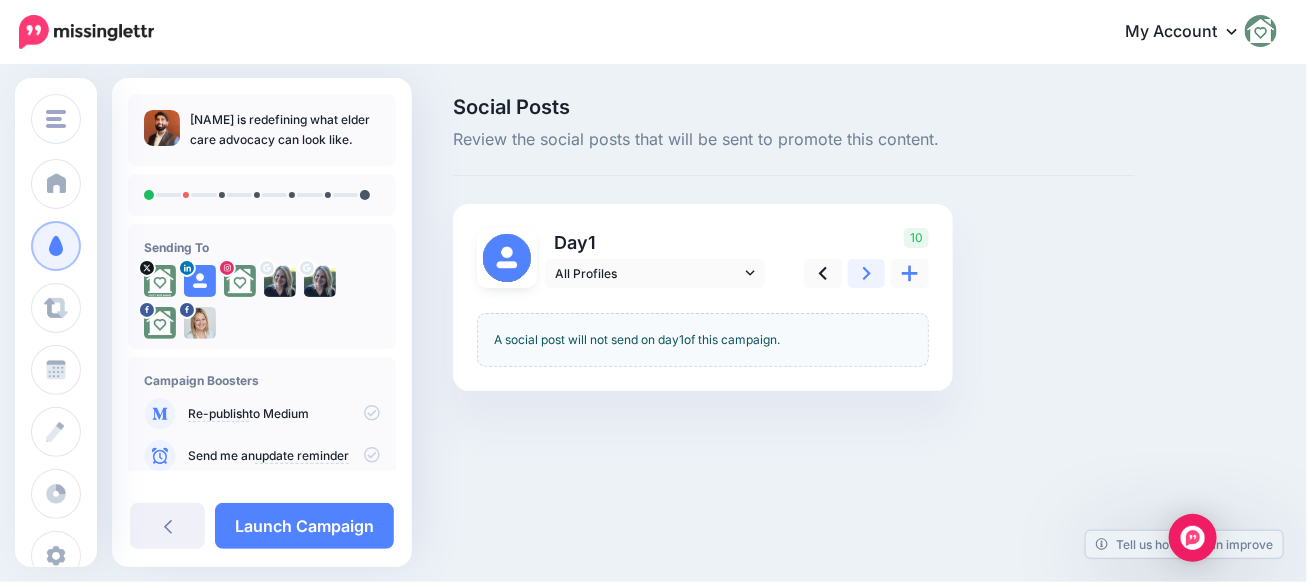 click at bounding box center (867, 273) 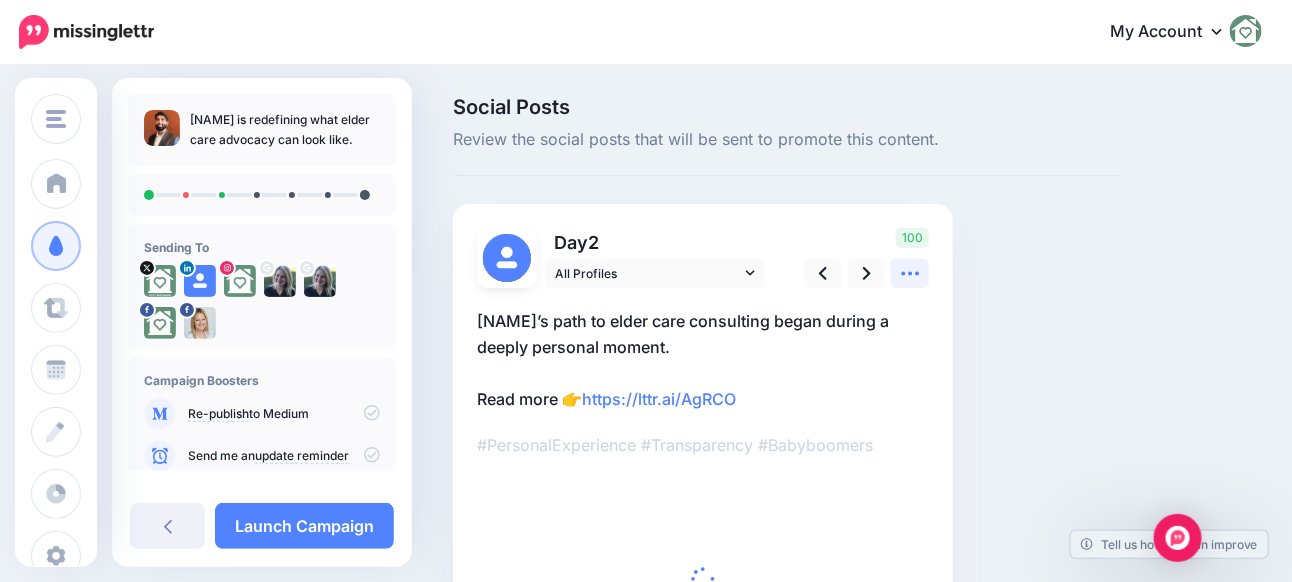 click 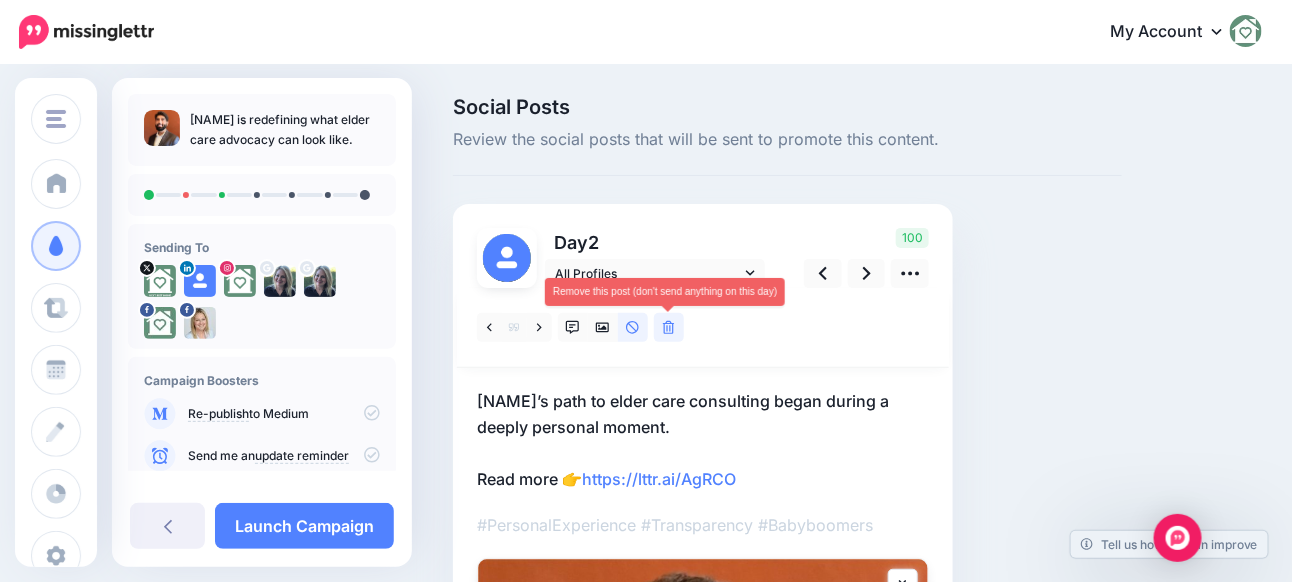 click 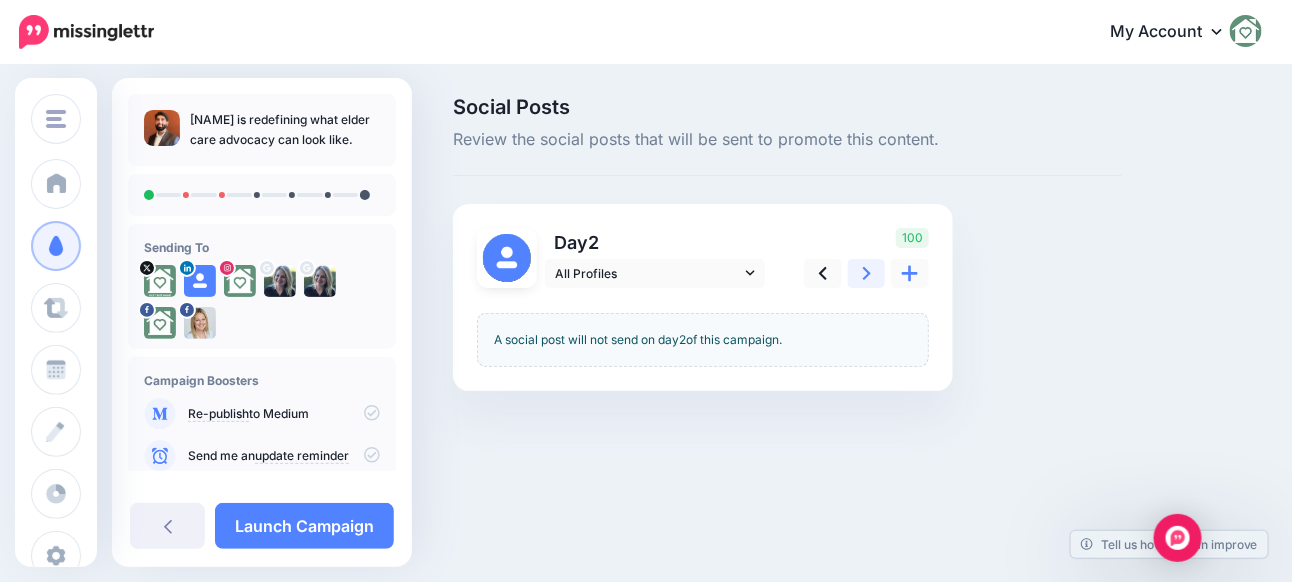 click at bounding box center (867, 273) 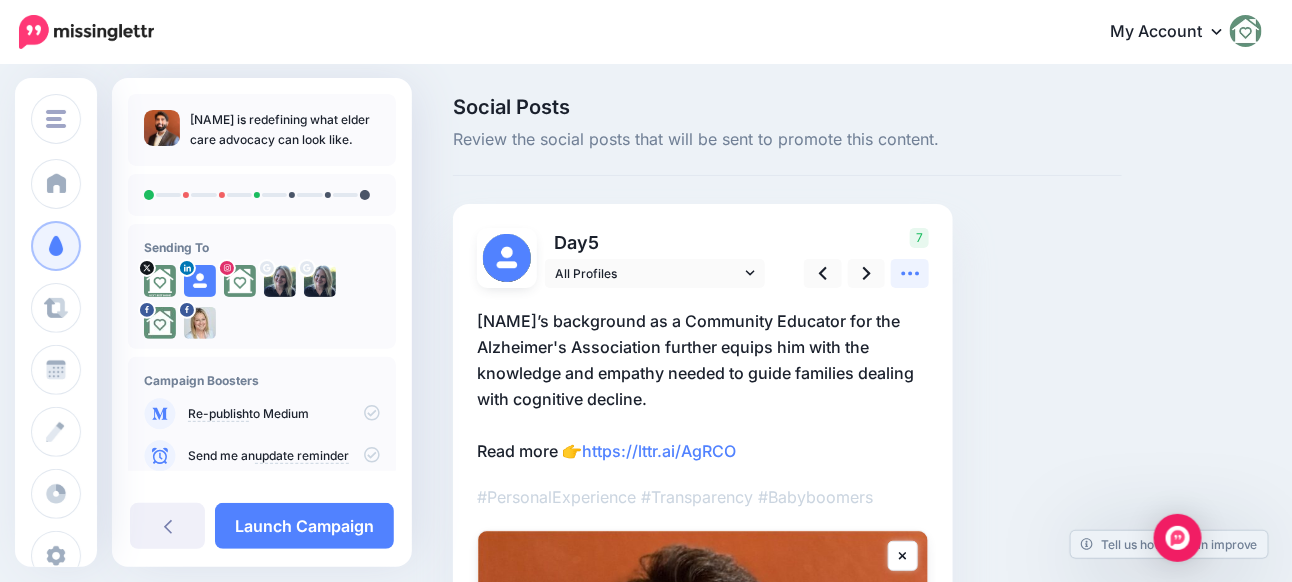 click 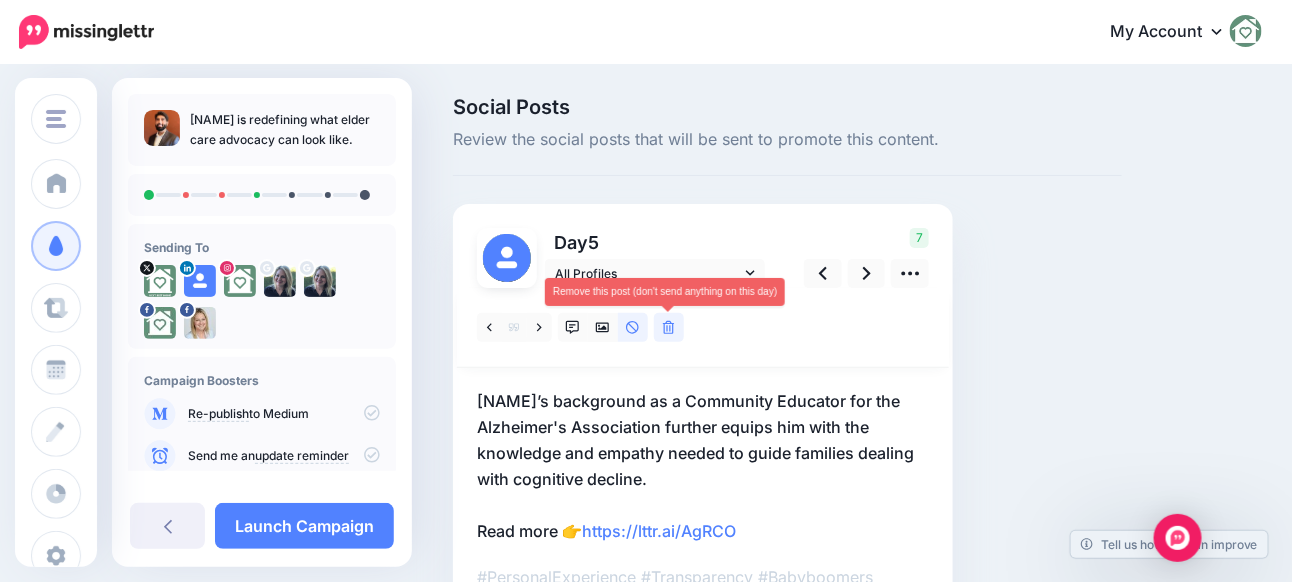 click 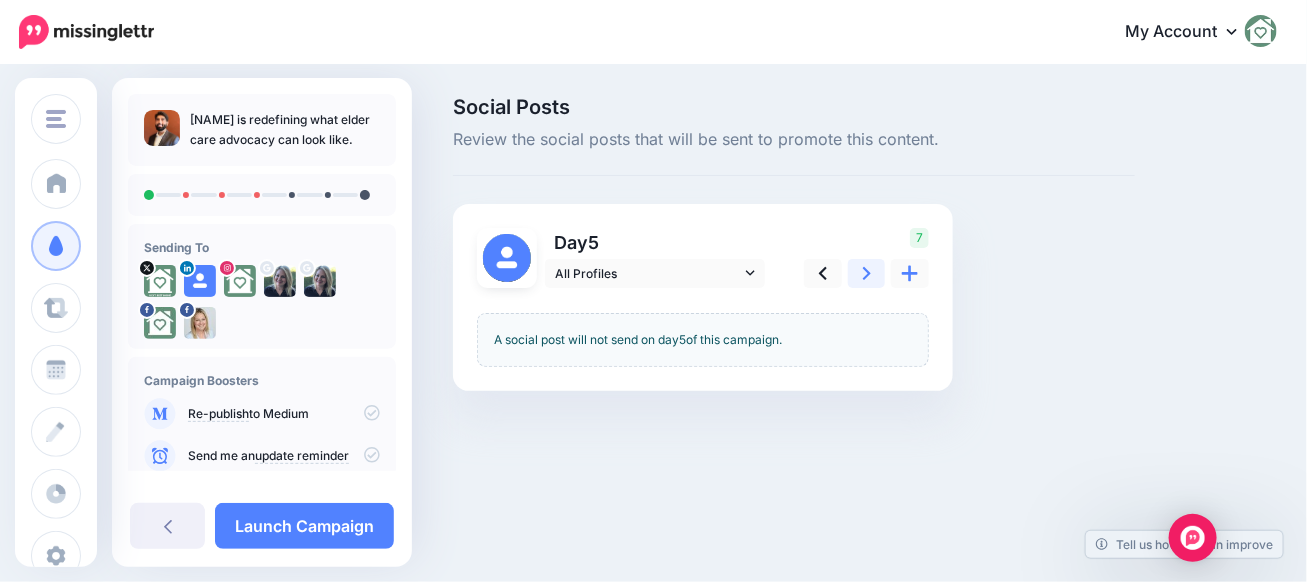 click 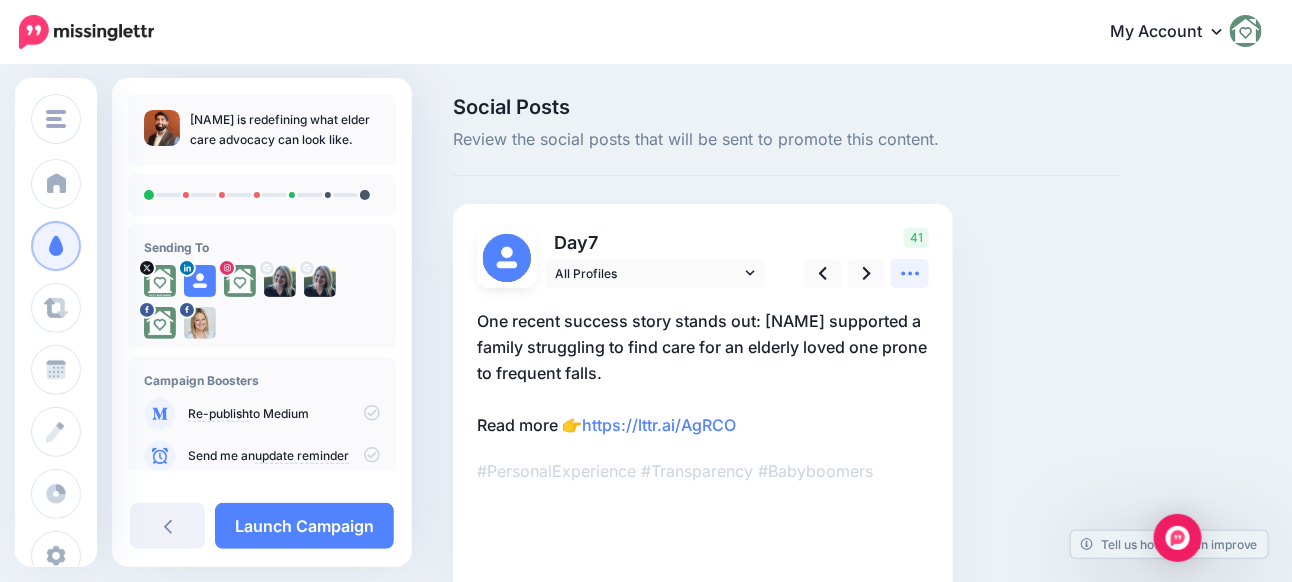 click 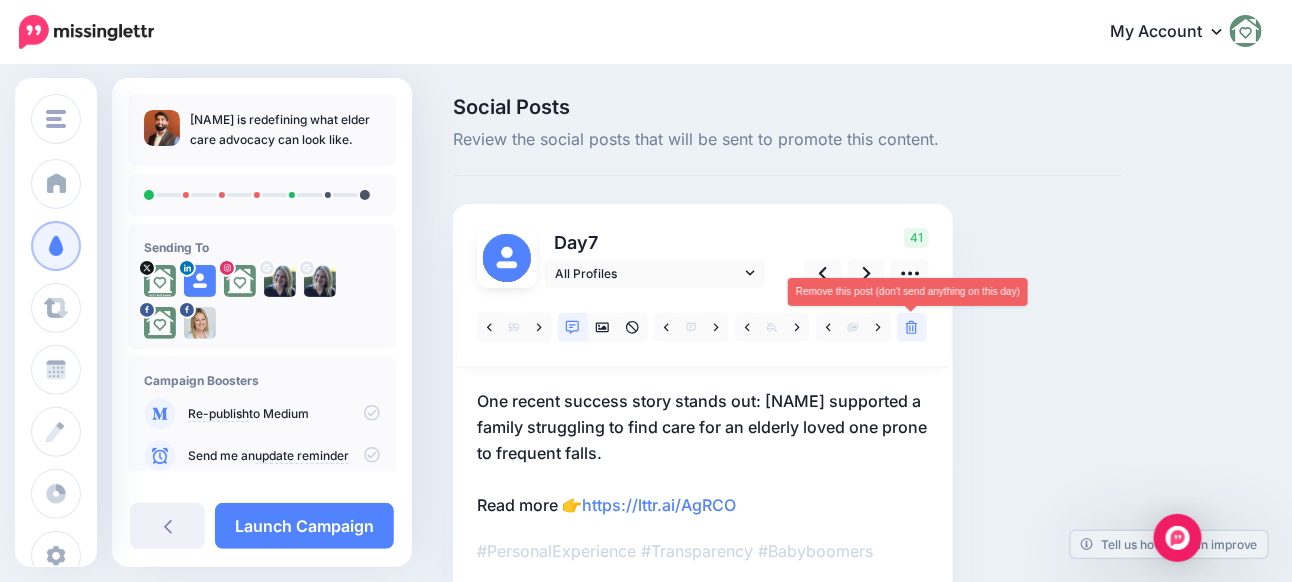 click 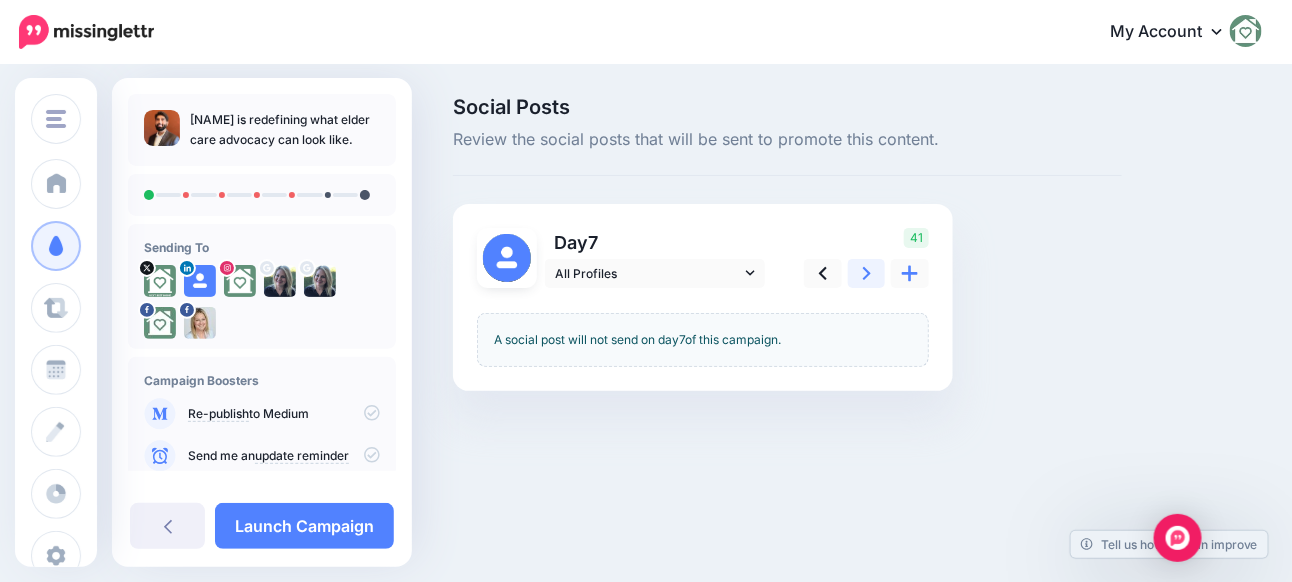 click at bounding box center [867, 273] 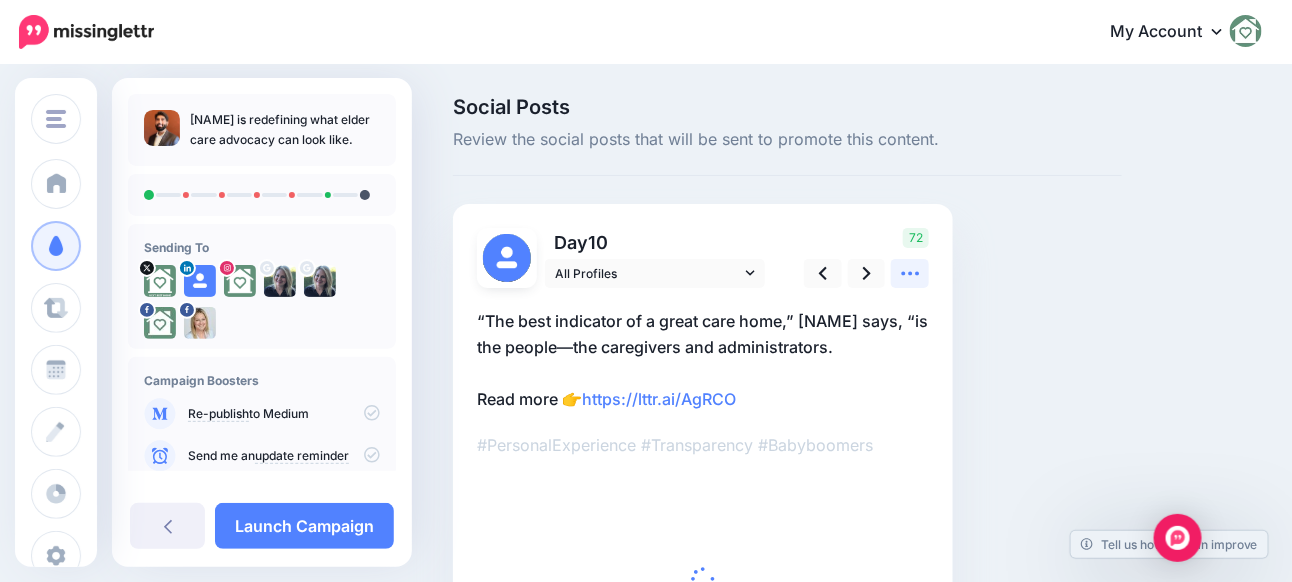 click 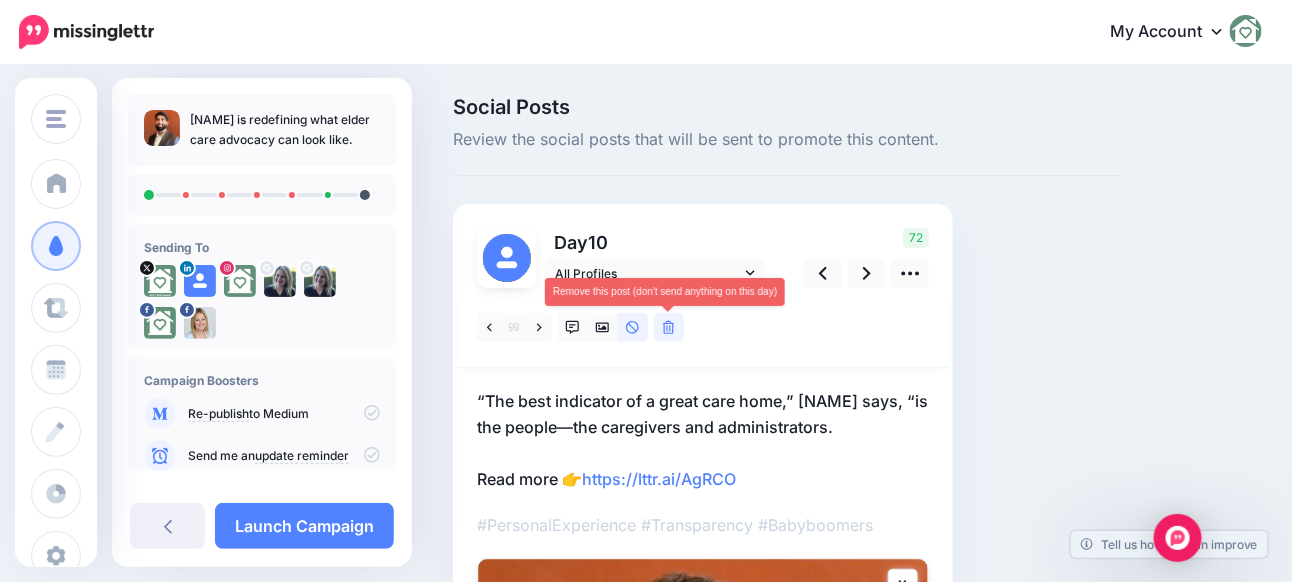 click 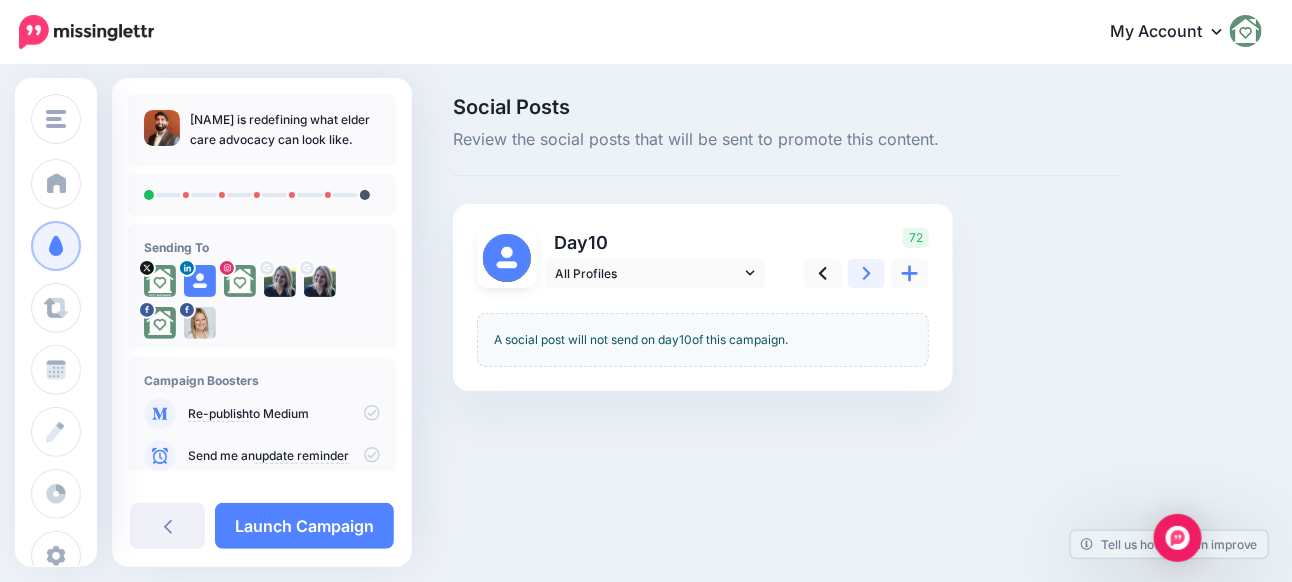 click 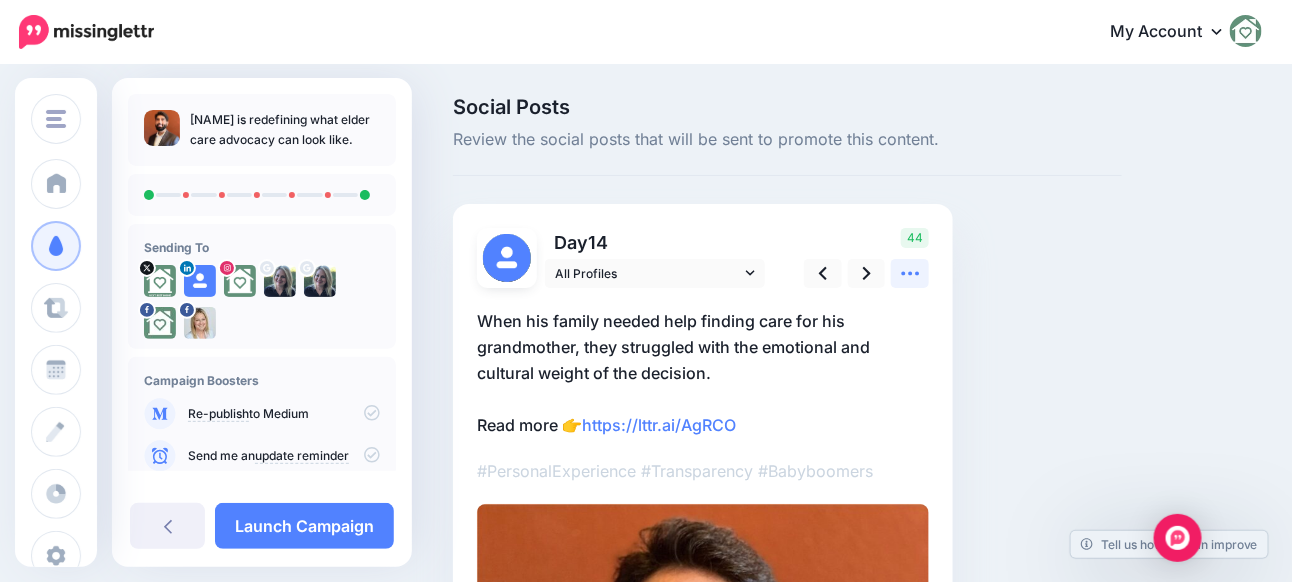 click 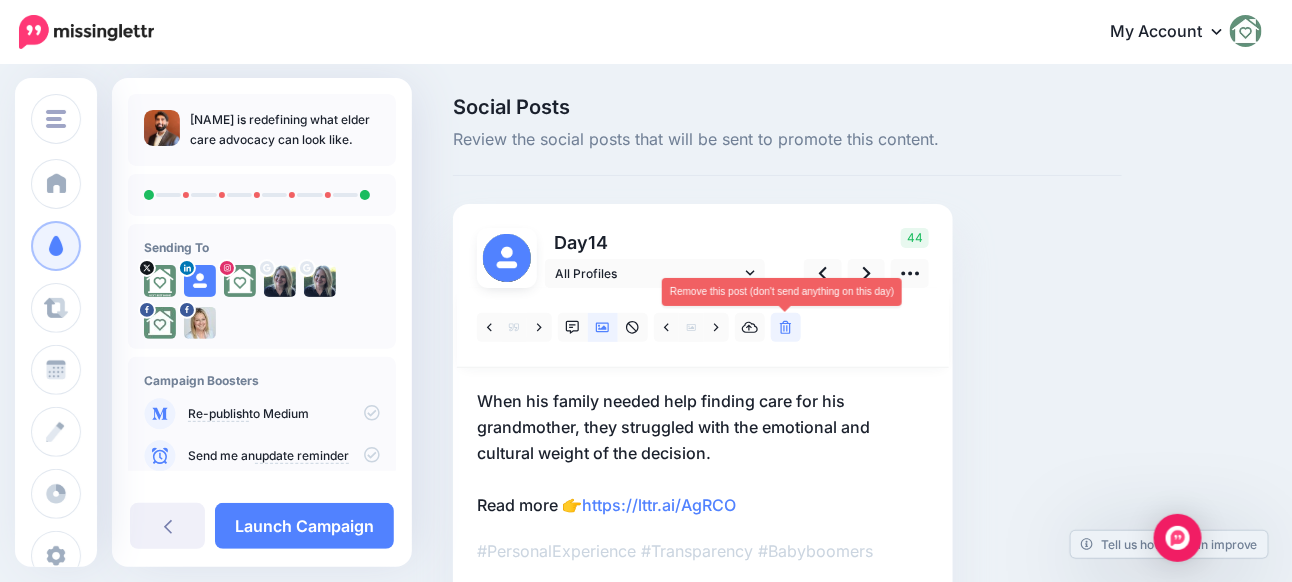 click 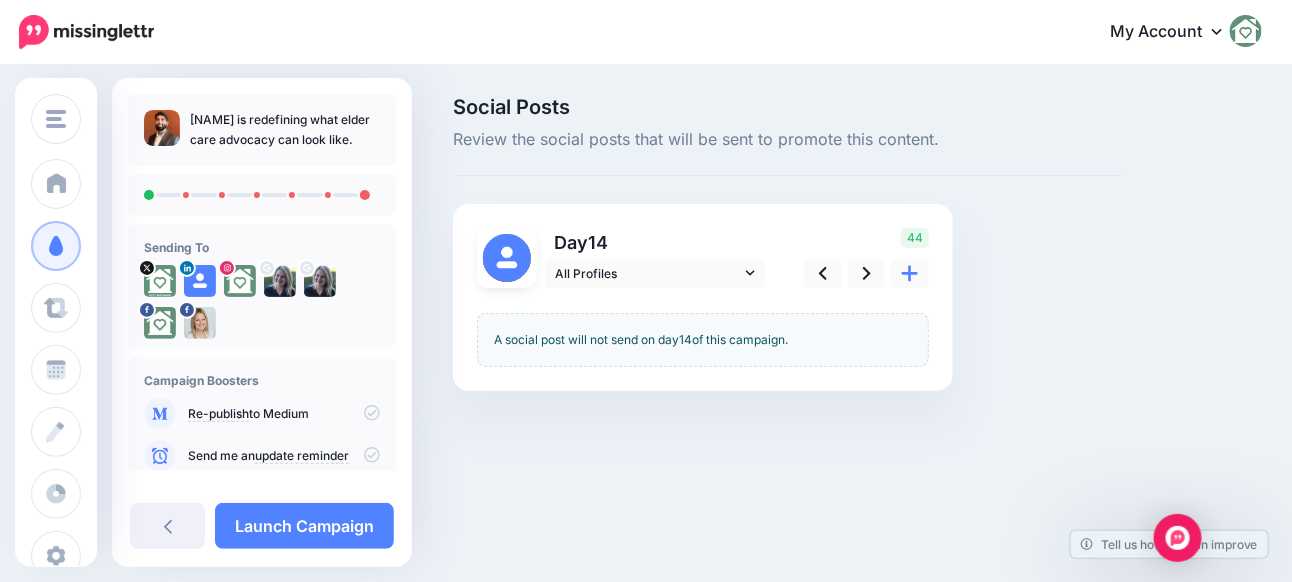 scroll, scrollTop: 27, scrollLeft: 0, axis: vertical 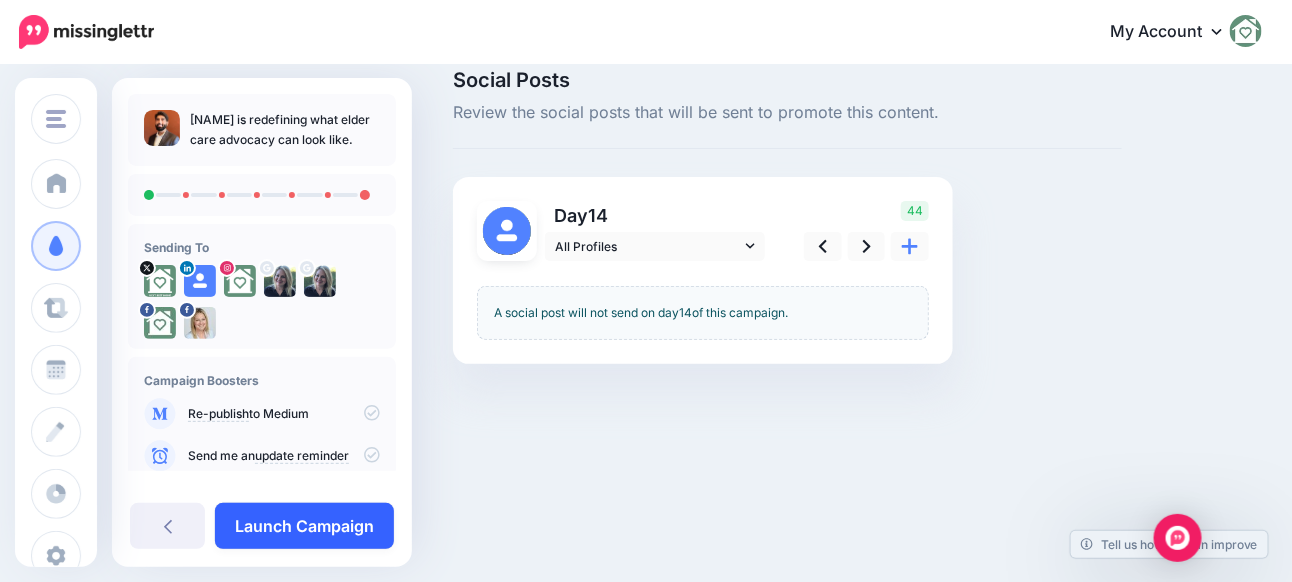 click on "Launch Campaign" at bounding box center [304, 526] 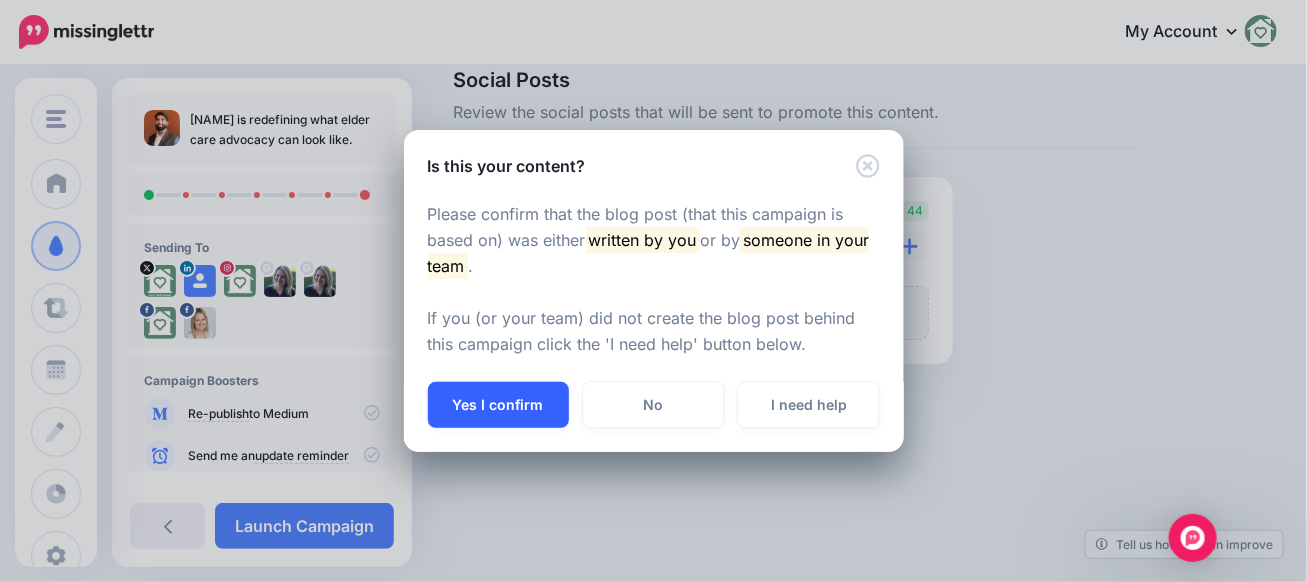 click on "Yes I confirm" at bounding box center (498, 405) 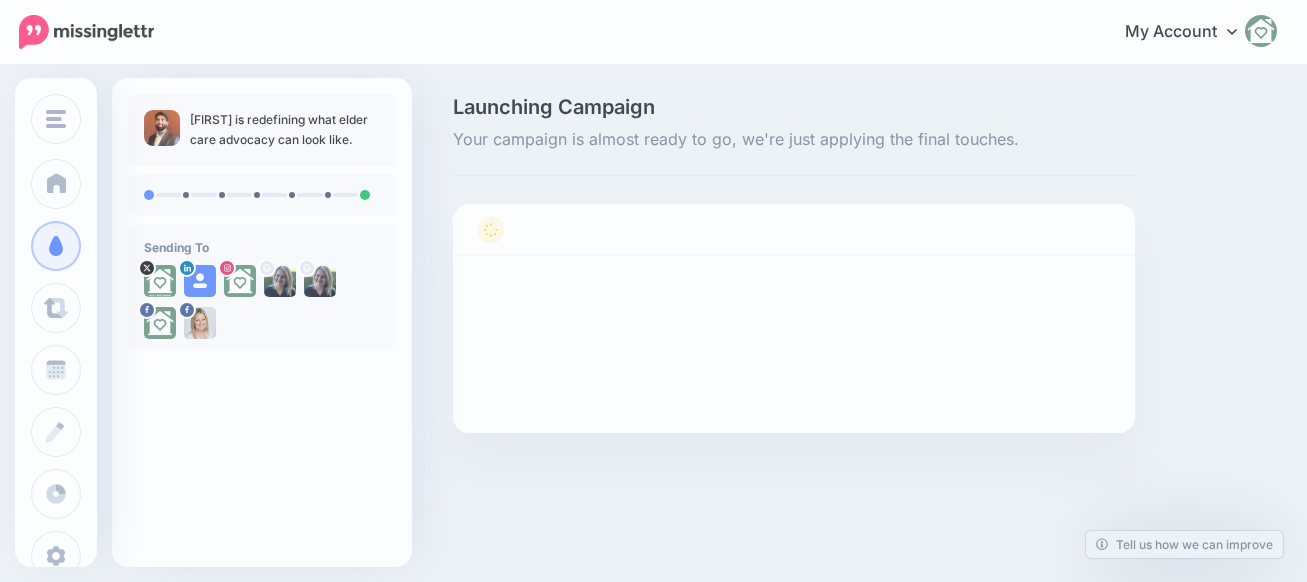 scroll, scrollTop: 0, scrollLeft: 0, axis: both 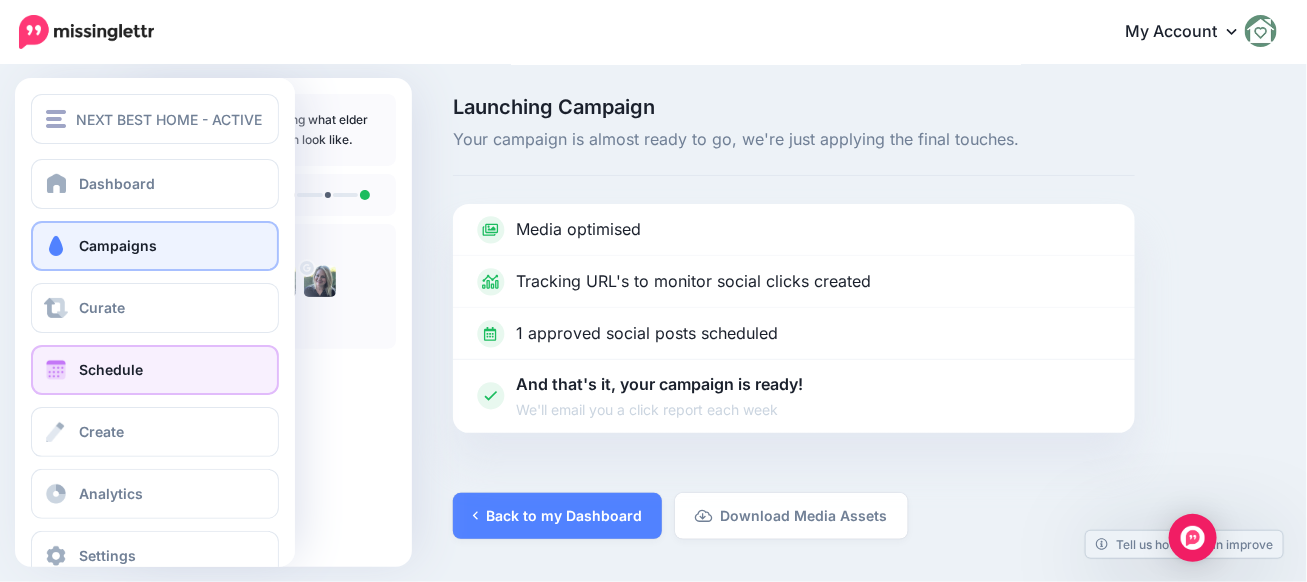 click at bounding box center (56, 370) 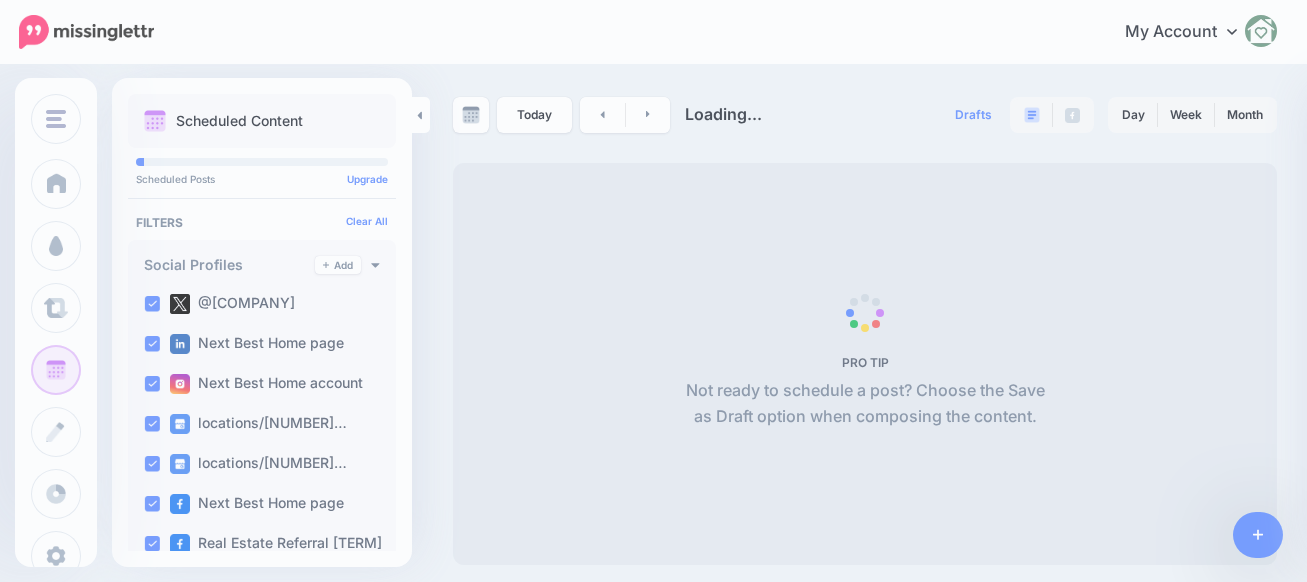 scroll, scrollTop: 0, scrollLeft: 0, axis: both 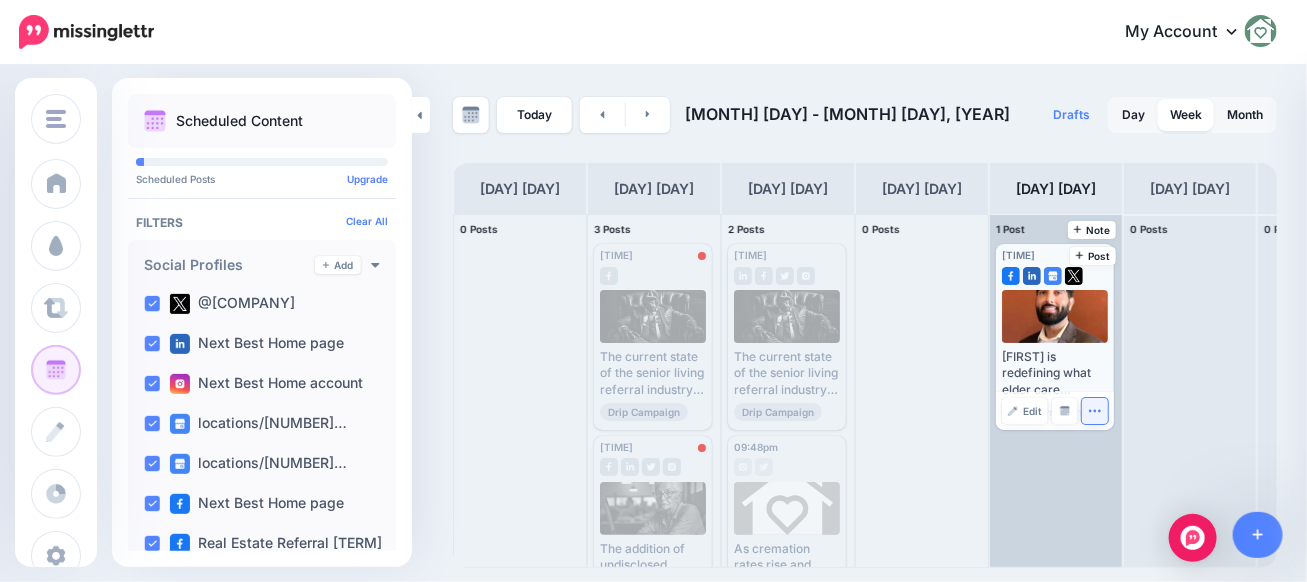click 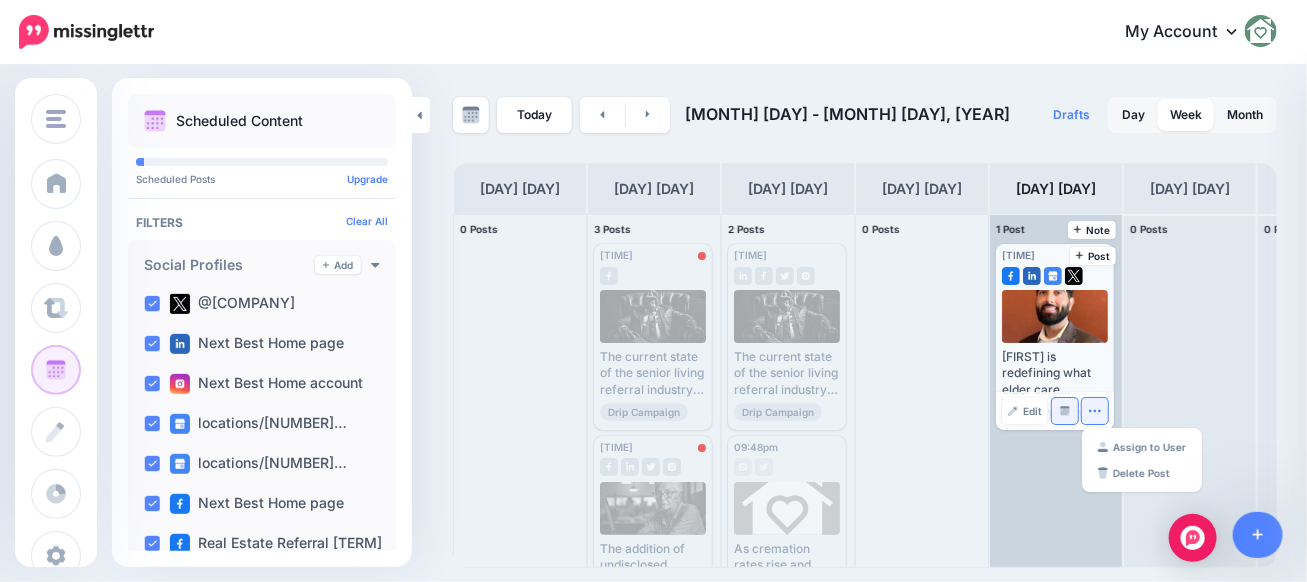 click on "Manage Dates" at bounding box center (1065, 411) 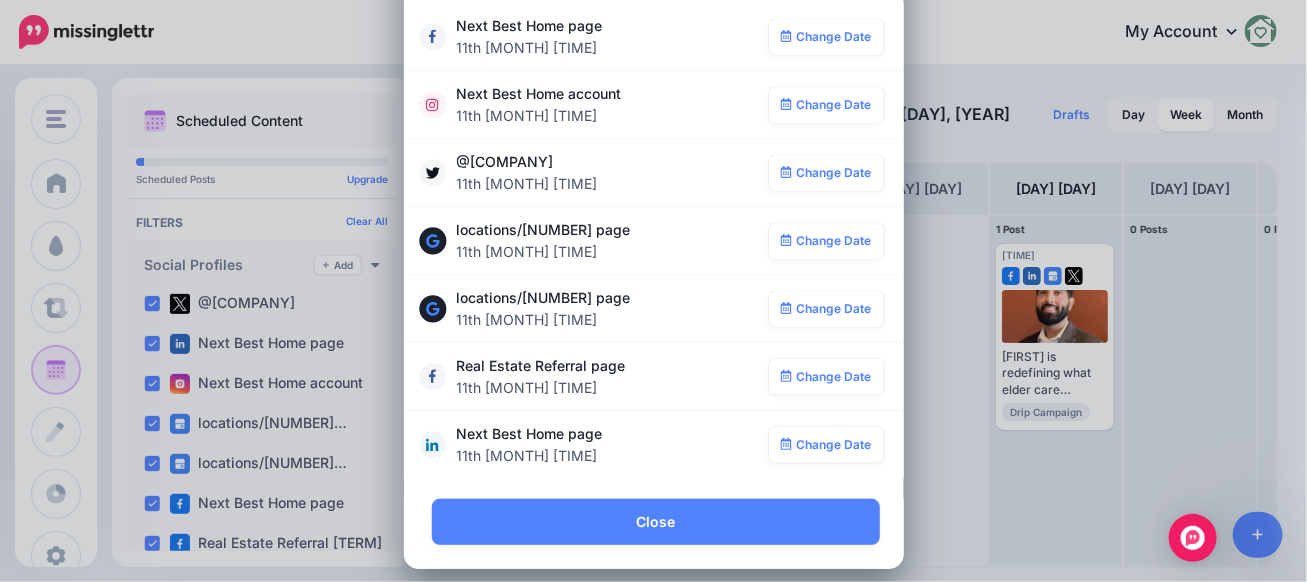 scroll, scrollTop: 214, scrollLeft: 0, axis: vertical 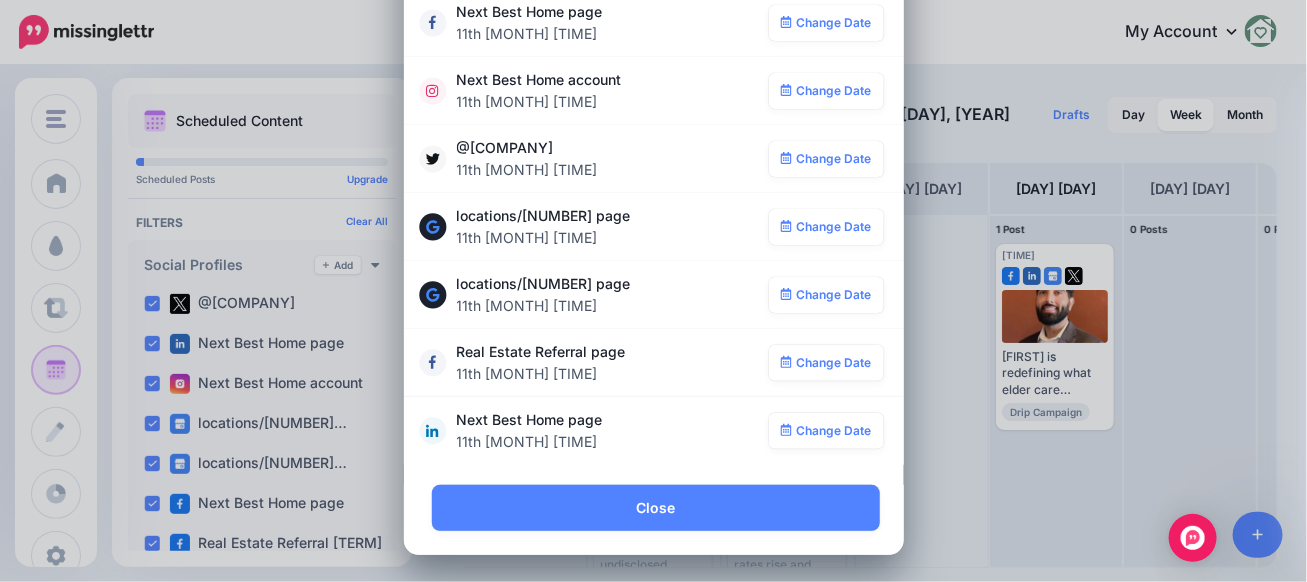click on "**********" at bounding box center [653, 291] 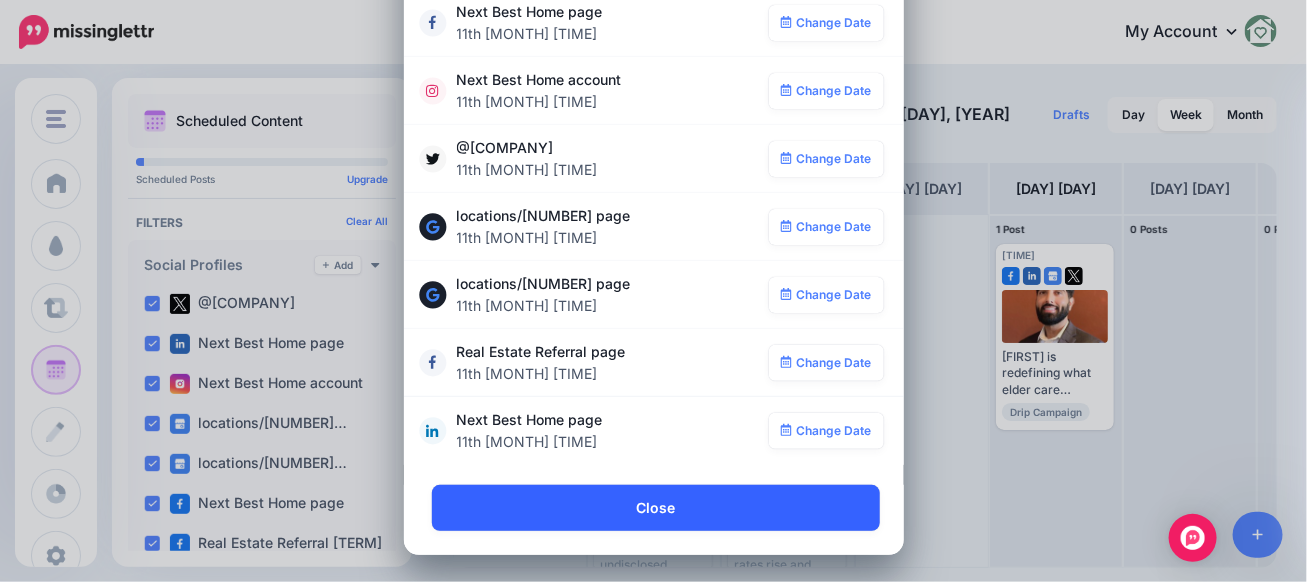 click on "Close" at bounding box center [656, 508] 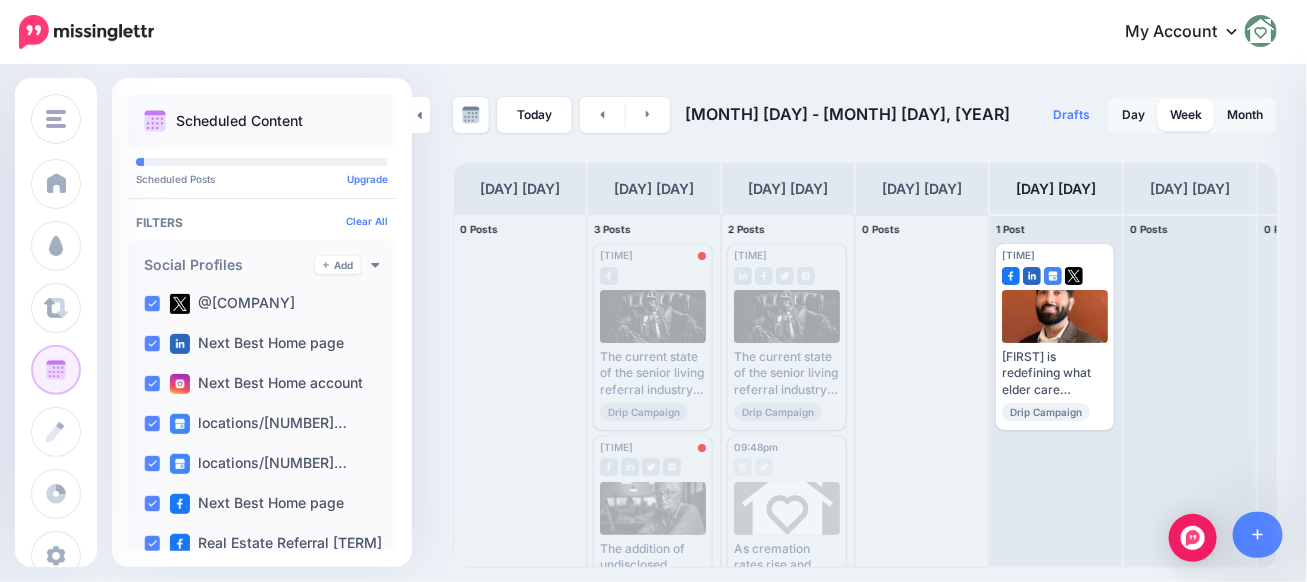 scroll, scrollTop: 0, scrollLeft: 0, axis: both 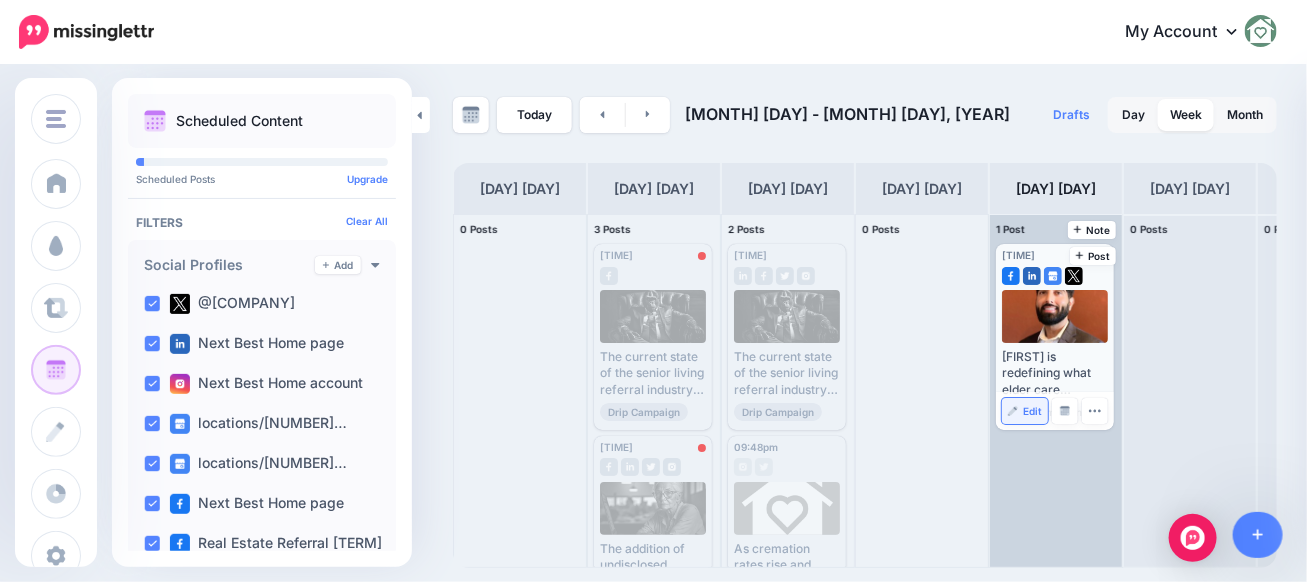 click on "Edit" at bounding box center (1025, 411) 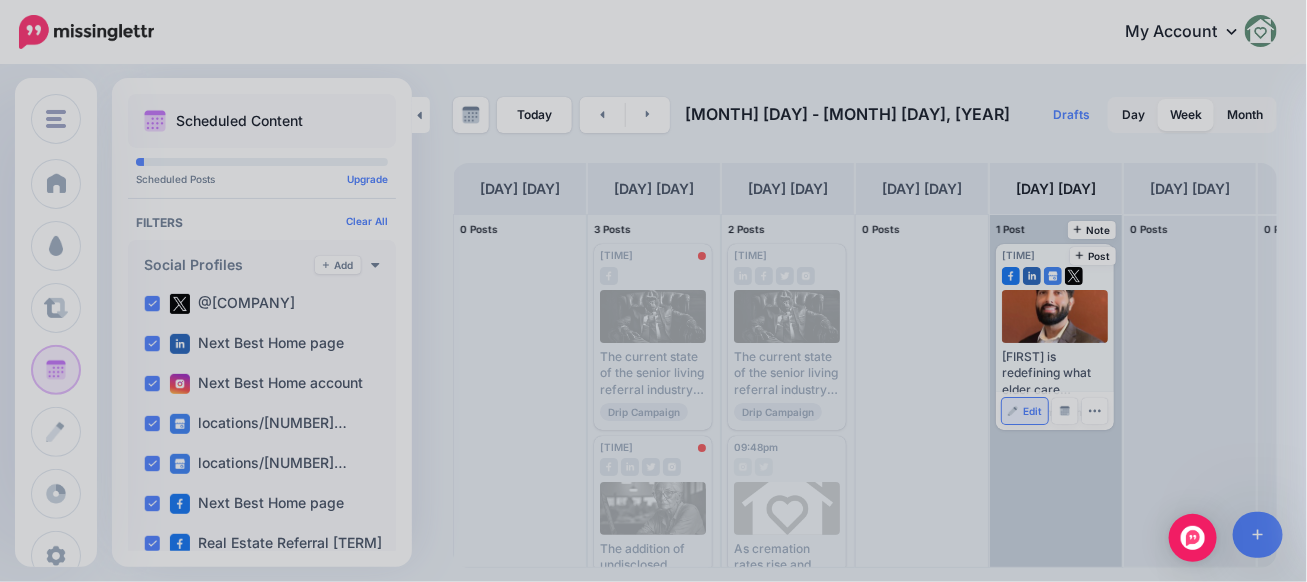 scroll, scrollTop: 0, scrollLeft: 0, axis: both 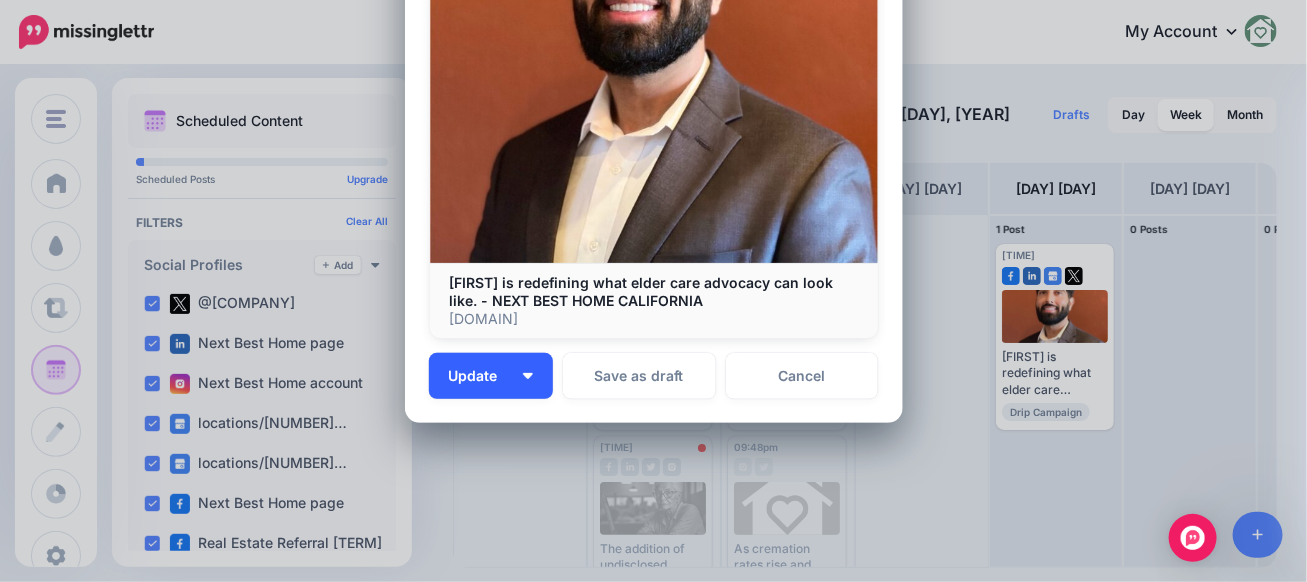click on "Update" at bounding box center (491, 376) 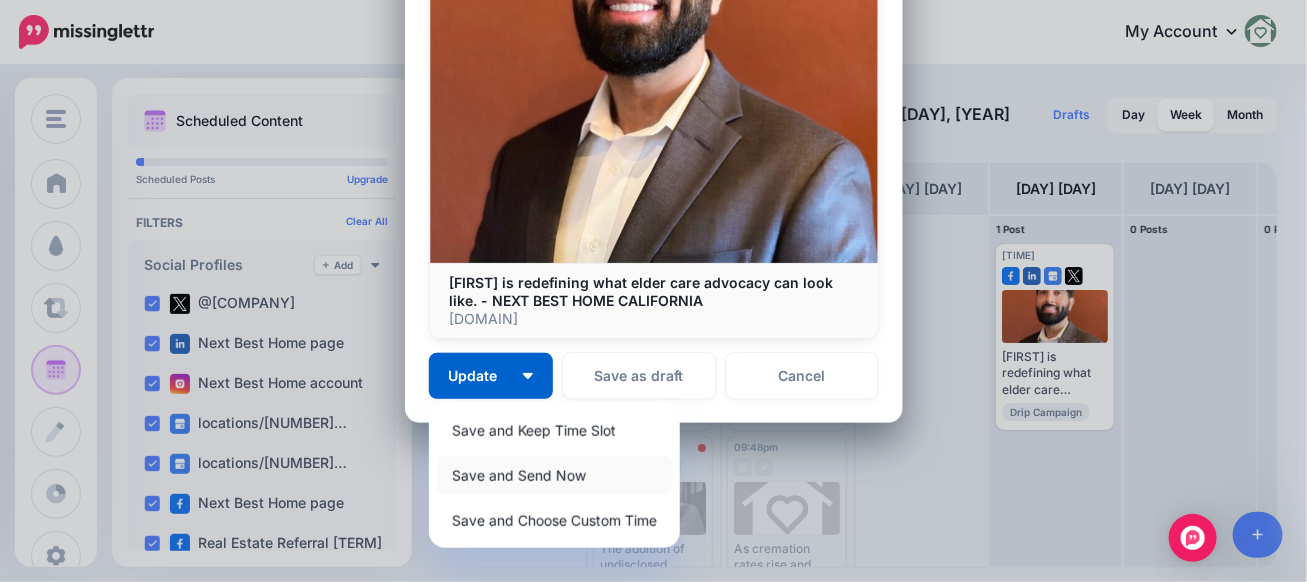 click on "Save and Send Now" at bounding box center (554, 475) 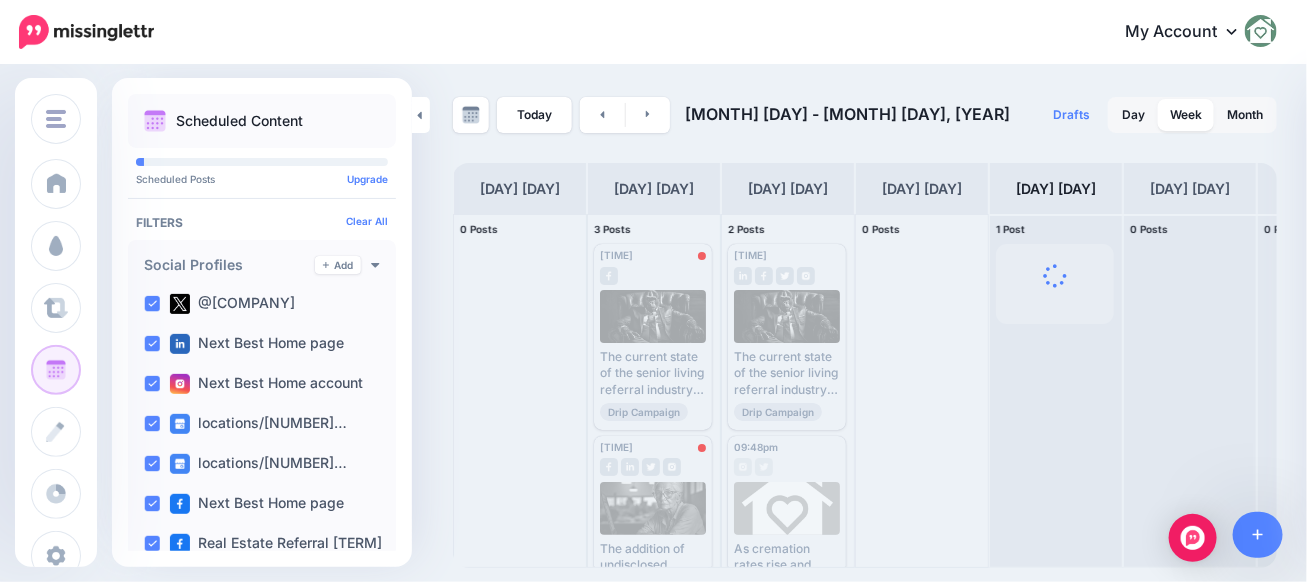 scroll, scrollTop: 0, scrollLeft: 0, axis: both 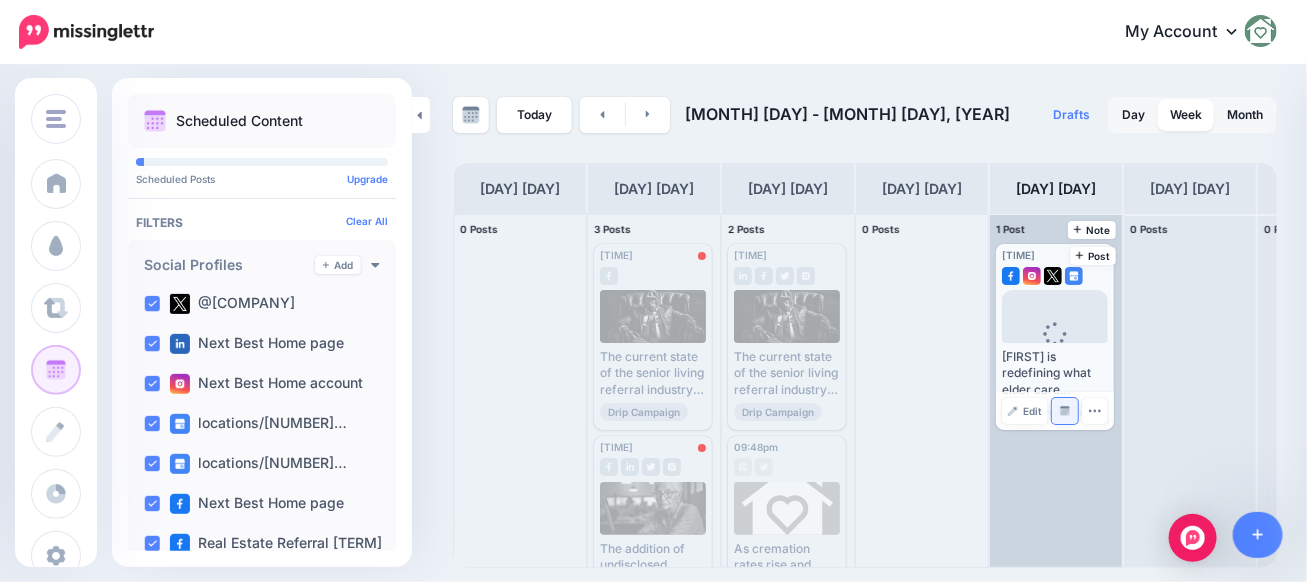 click on "Manage Dates" at bounding box center (1065, 411) 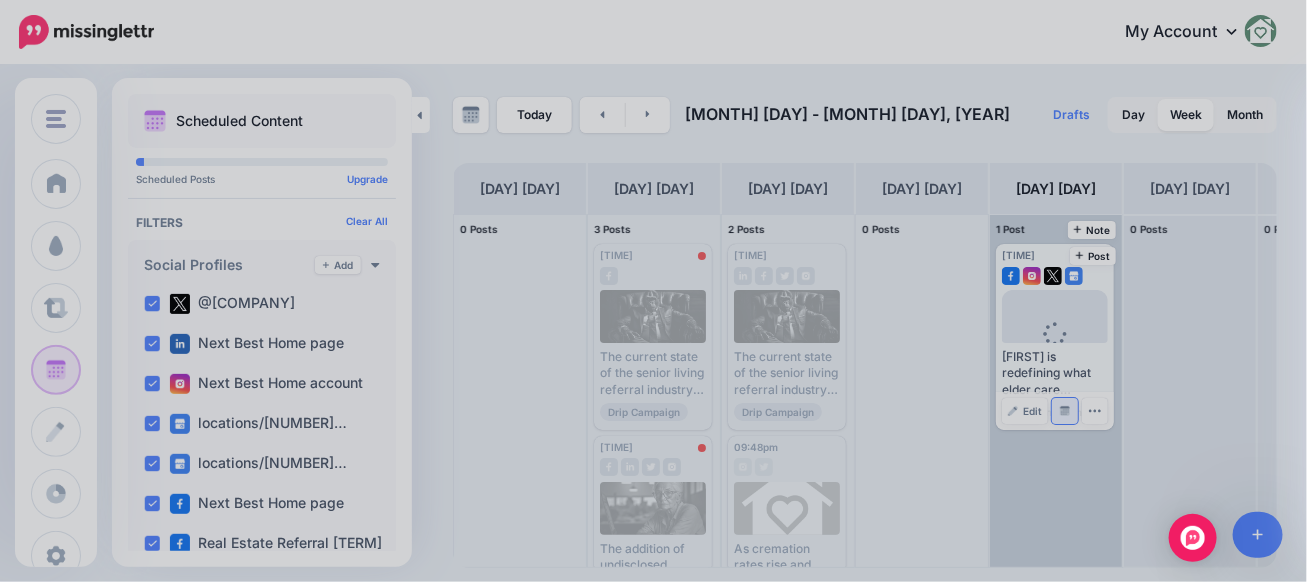 scroll, scrollTop: 0, scrollLeft: 0, axis: both 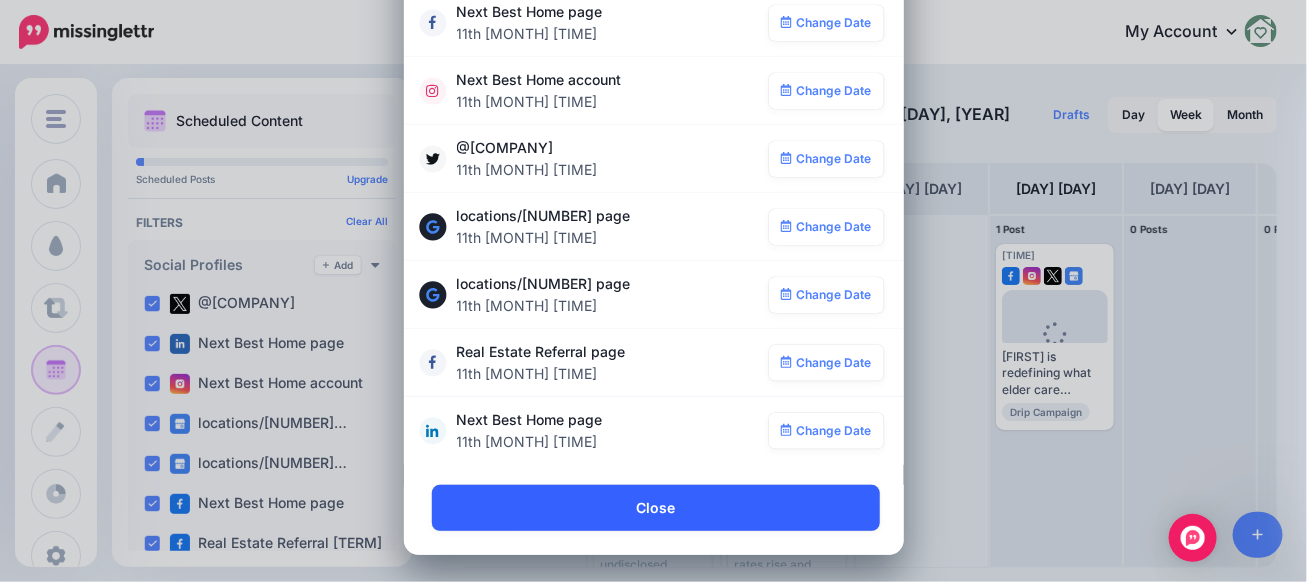 click on "Close" at bounding box center [656, 508] 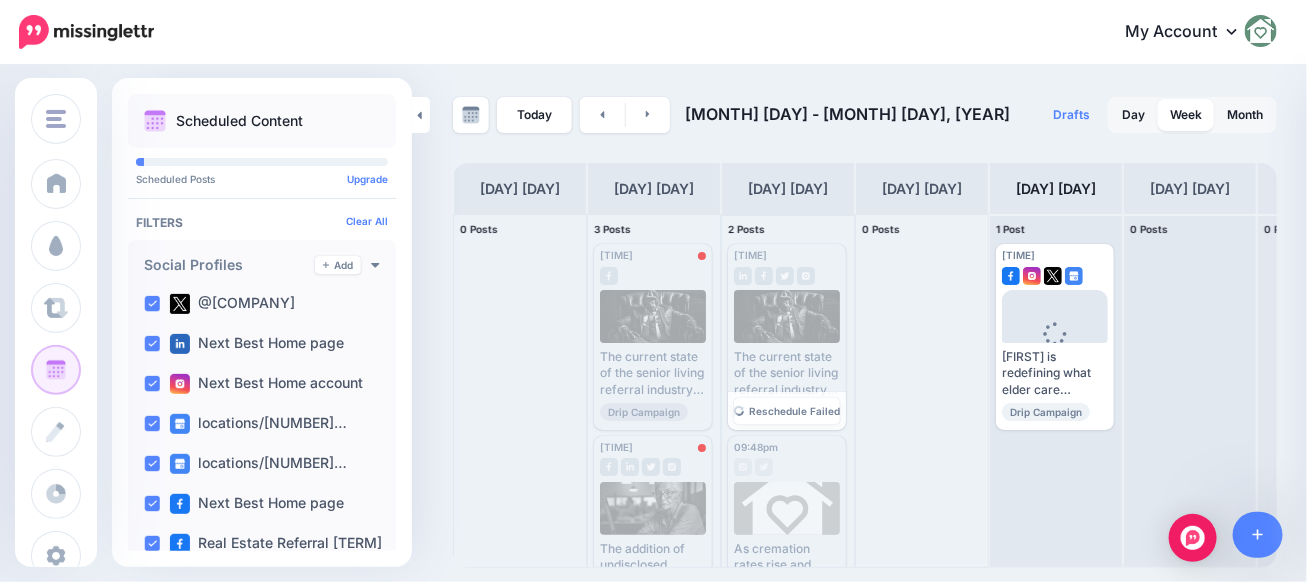 scroll, scrollTop: 0, scrollLeft: 0, axis: both 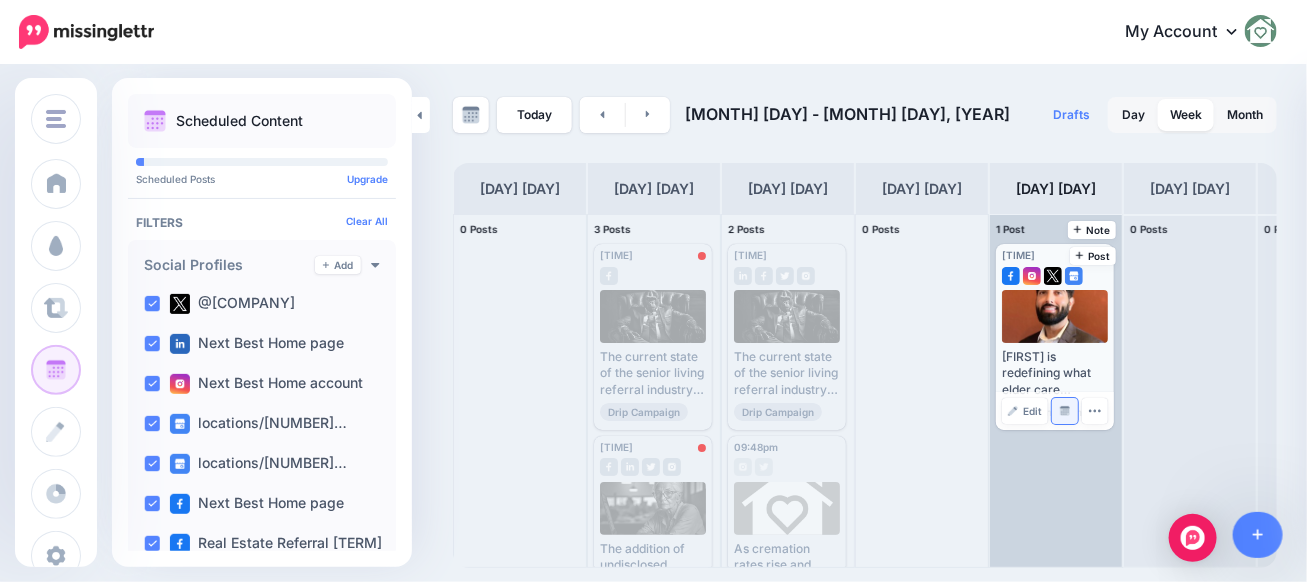 click on "Manage Dates" at bounding box center [1065, 411] 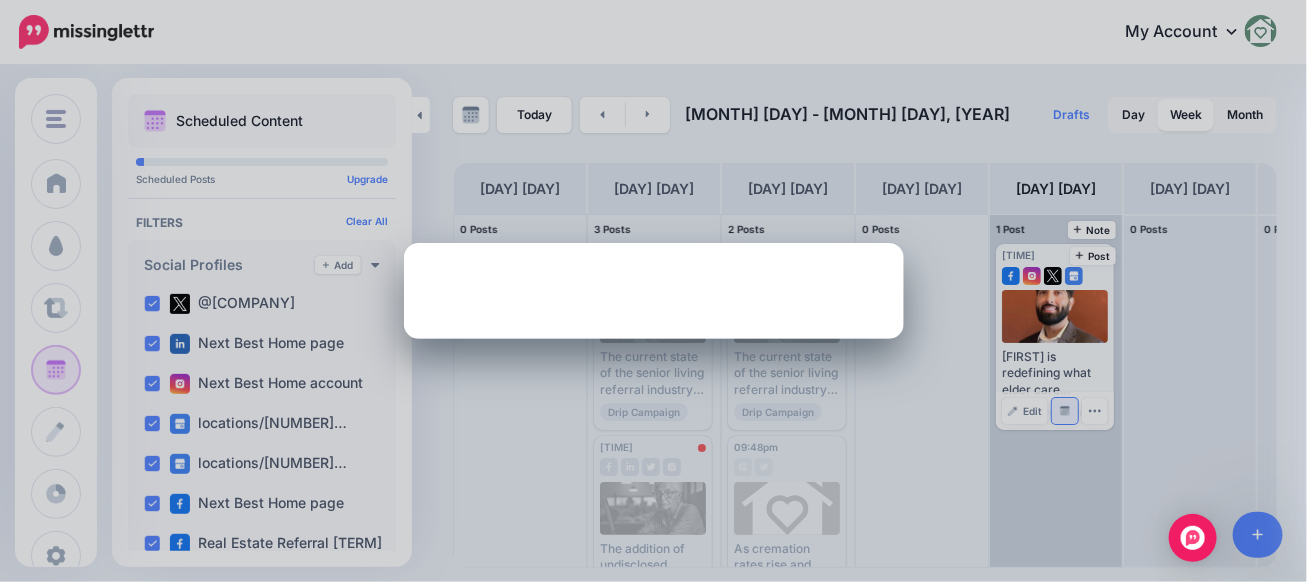 scroll, scrollTop: 0, scrollLeft: 0, axis: both 